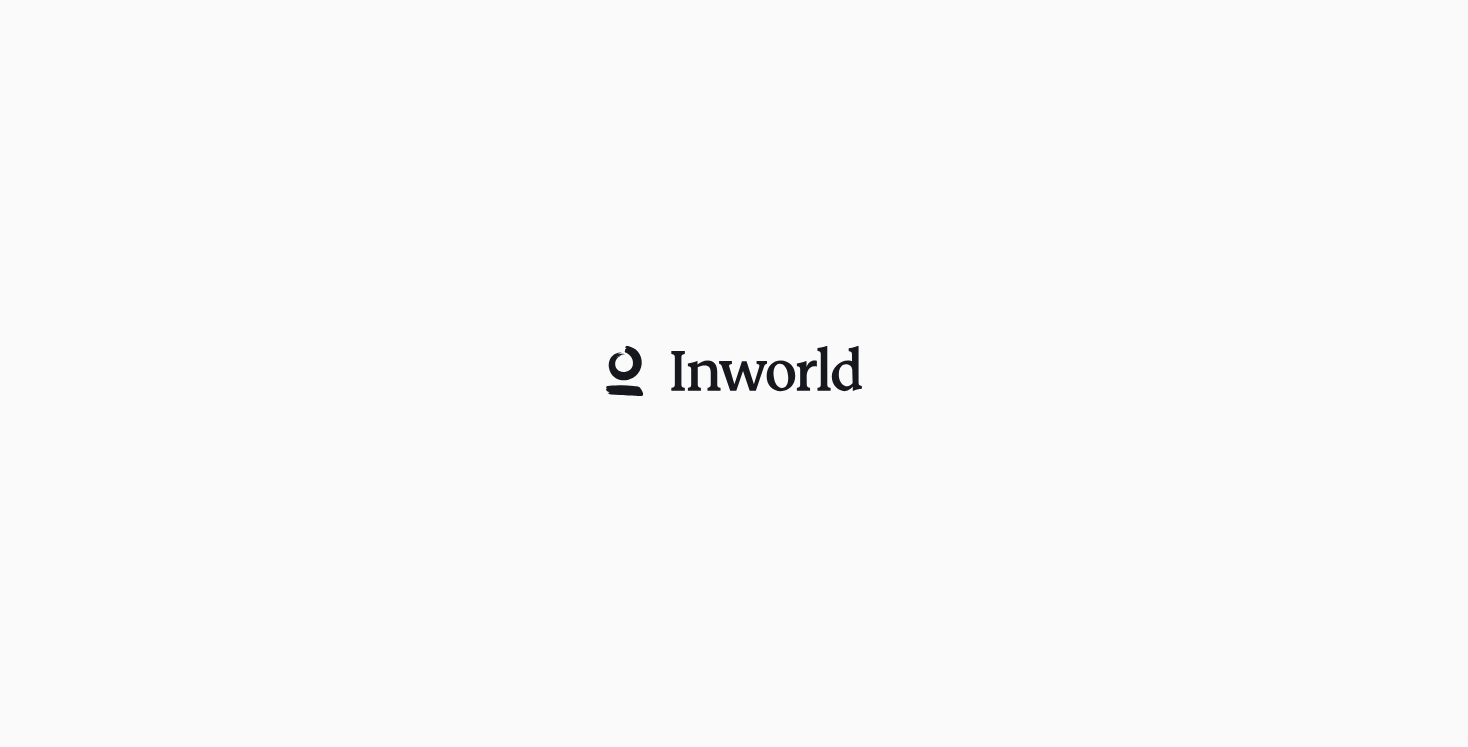 scroll, scrollTop: 0, scrollLeft: 0, axis: both 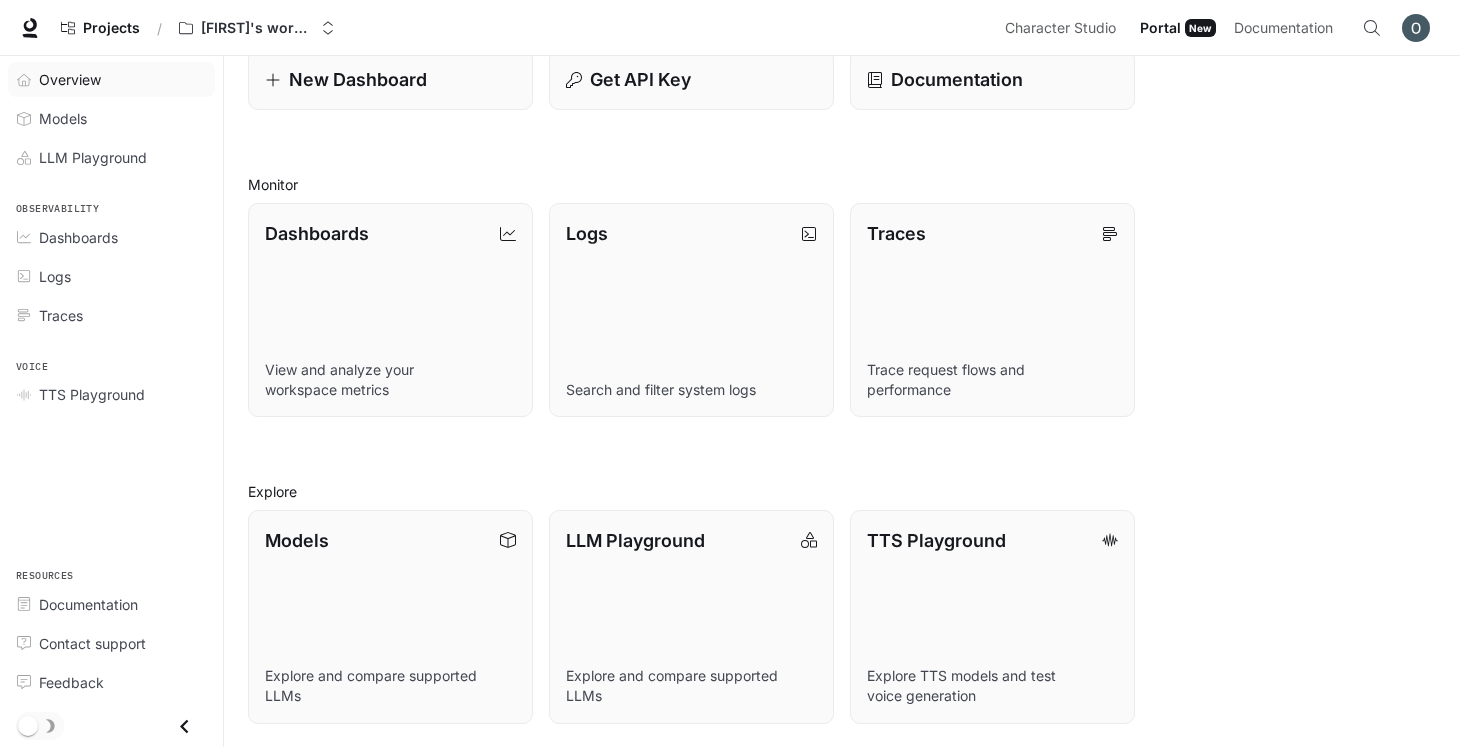 click on "Overview" at bounding box center (70, 79) 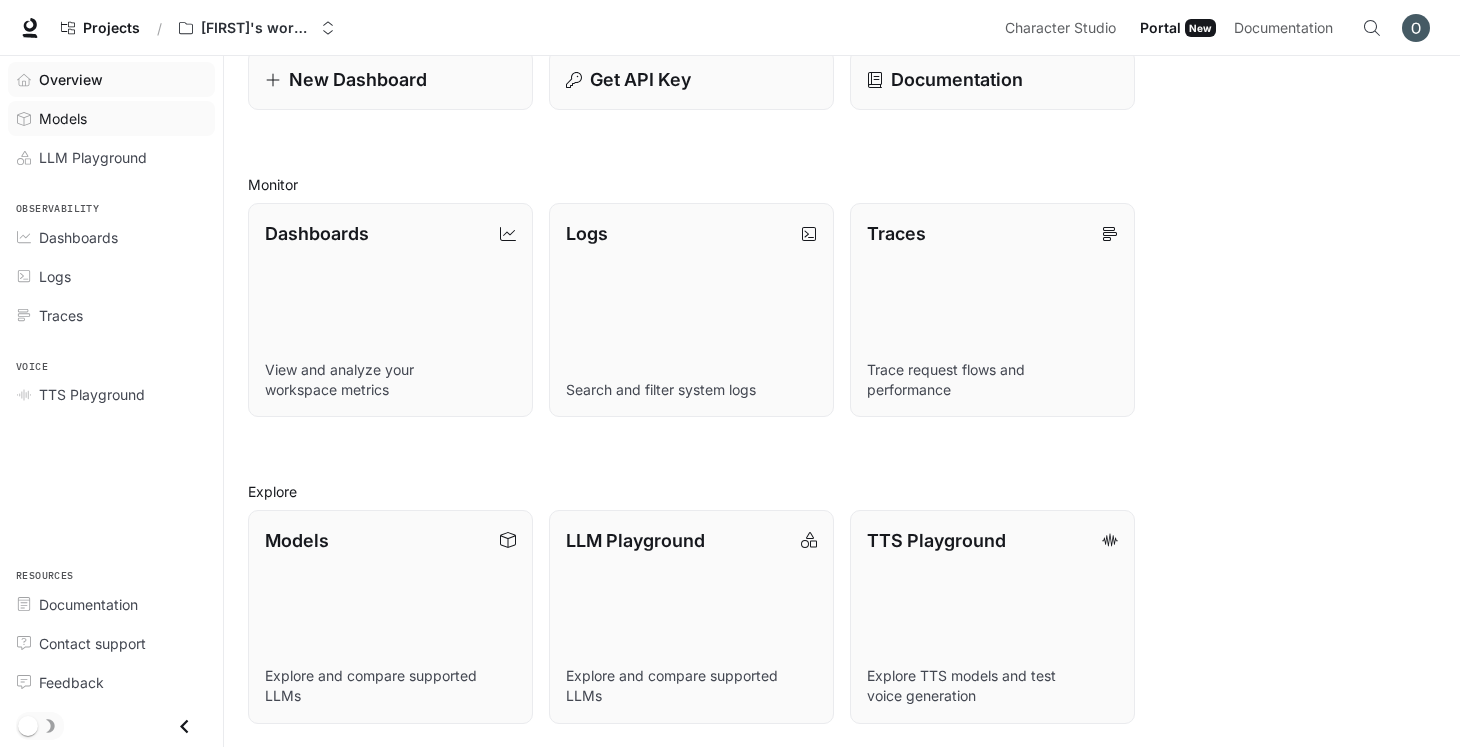 click on "Models" at bounding box center (111, 118) 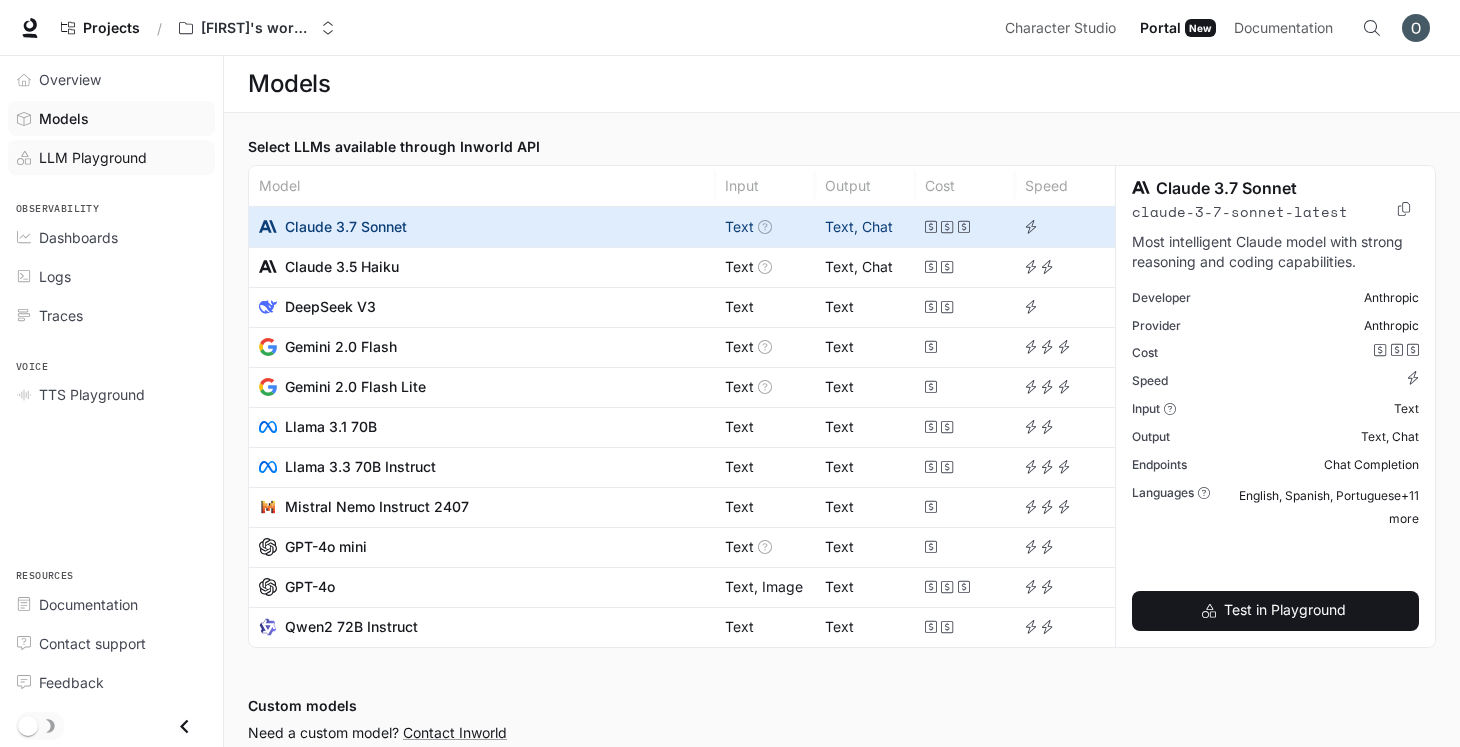 click on "LLM Playground" at bounding box center [93, 157] 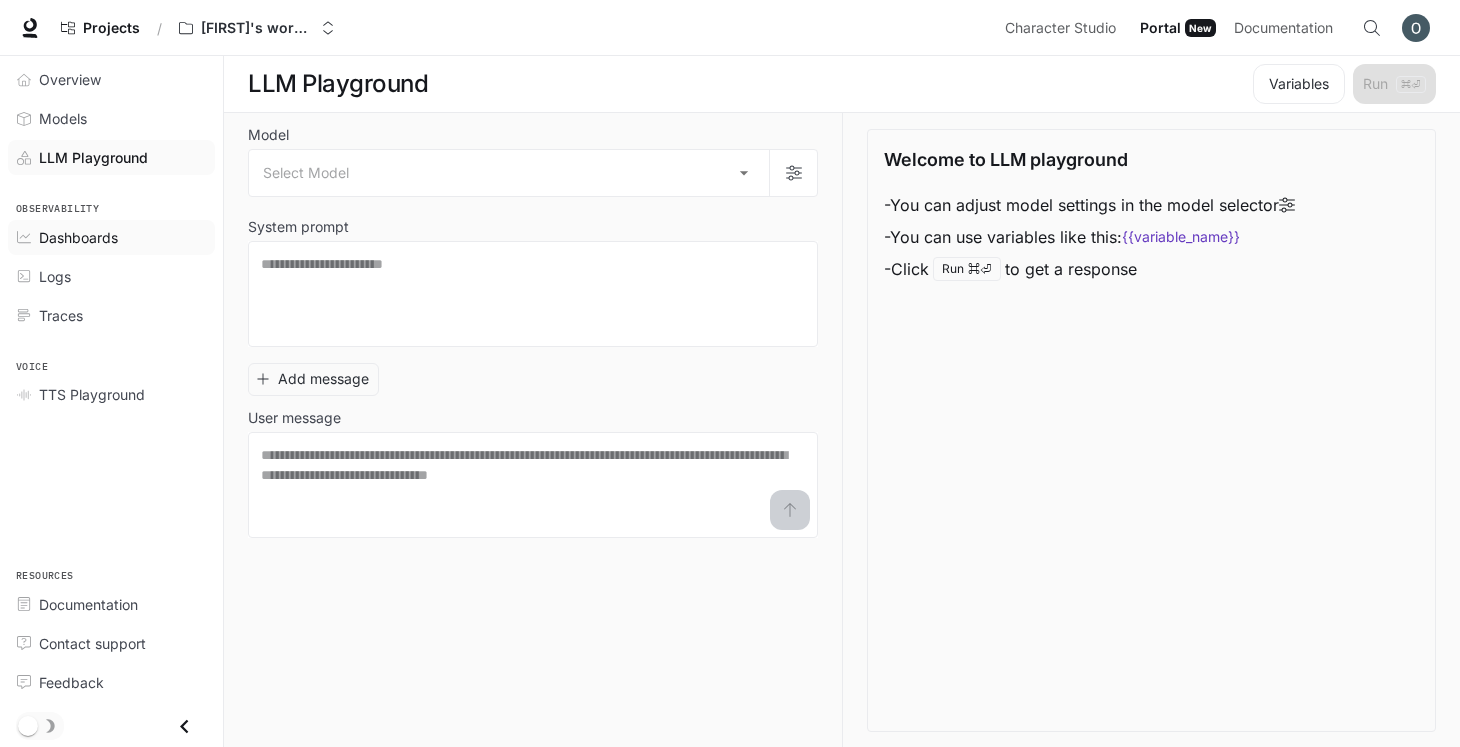 click on "Dashboards" at bounding box center (78, 237) 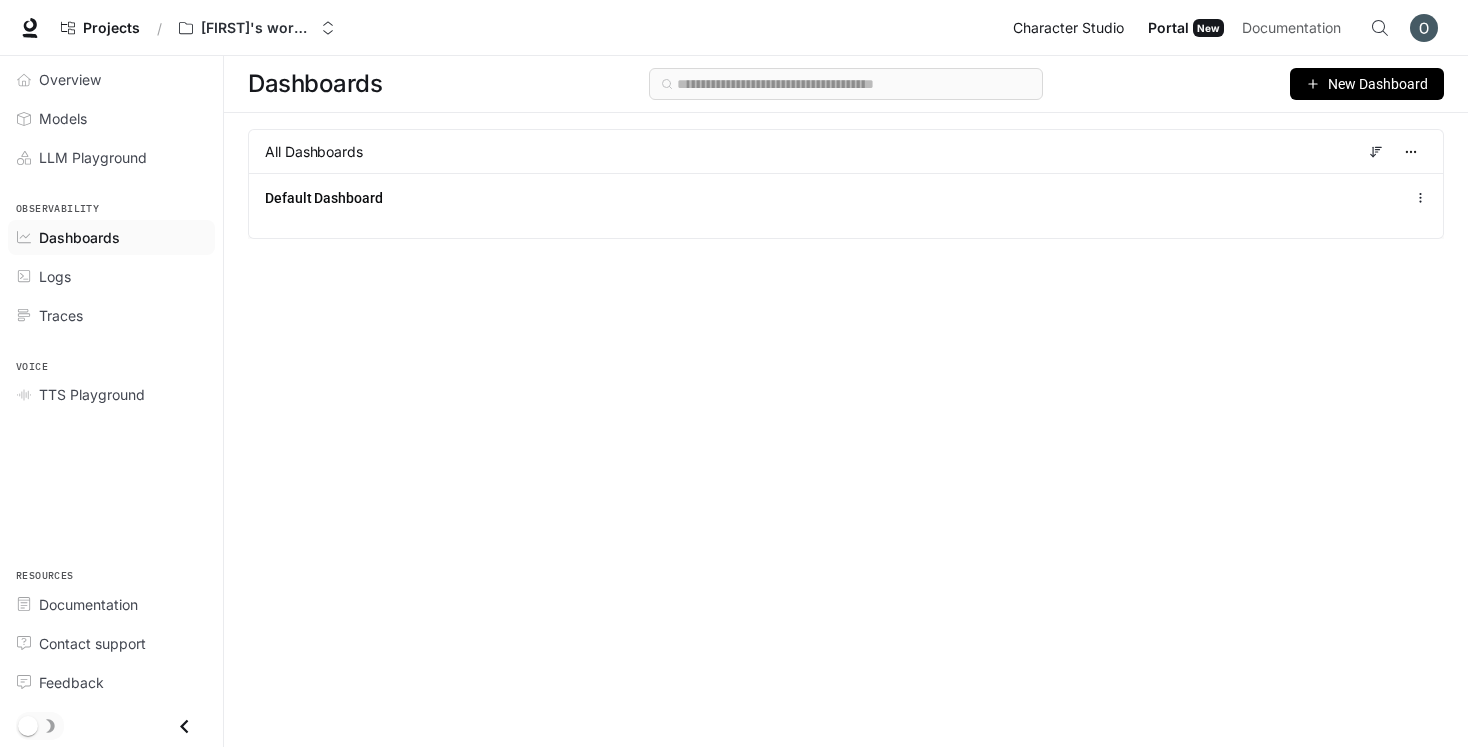click on "Character Studio" at bounding box center (1068, 28) 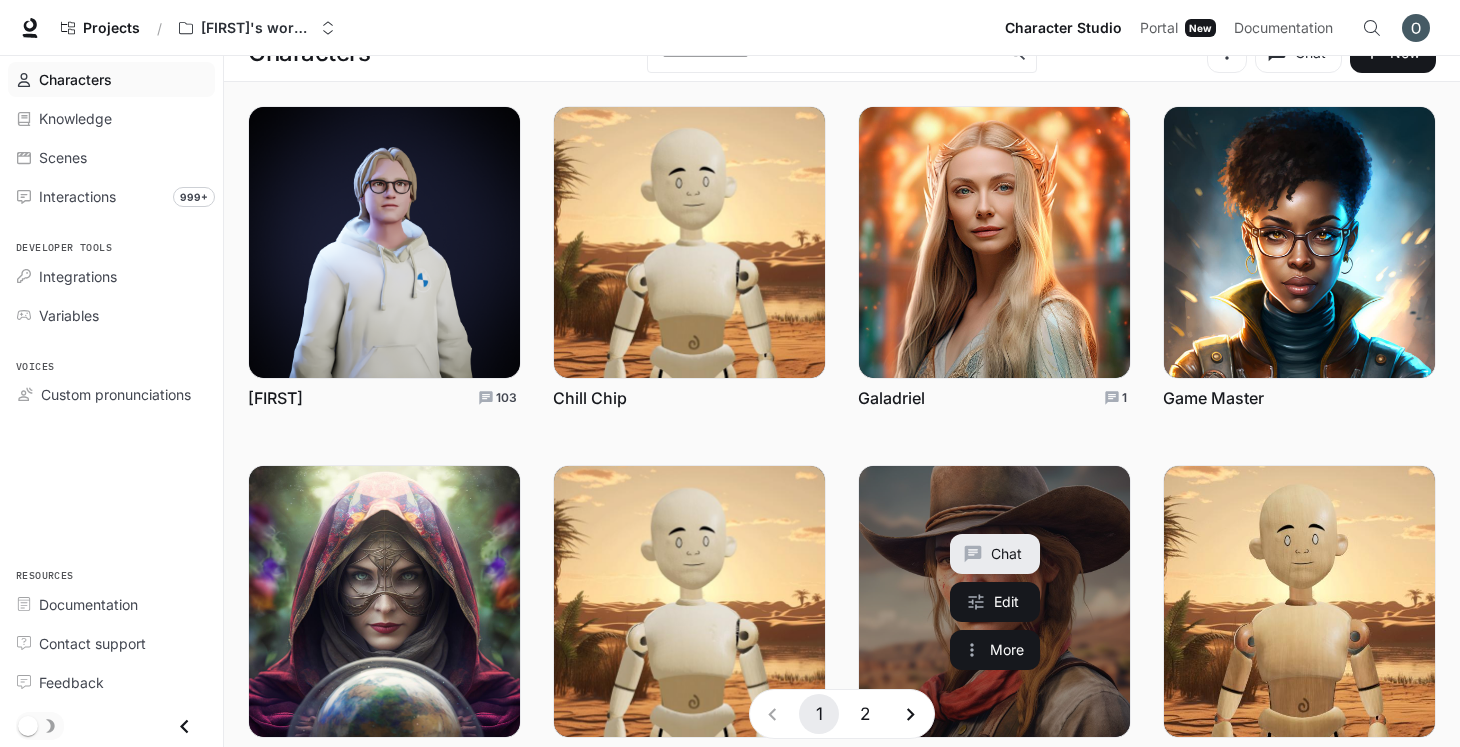 scroll, scrollTop: 0, scrollLeft: 0, axis: both 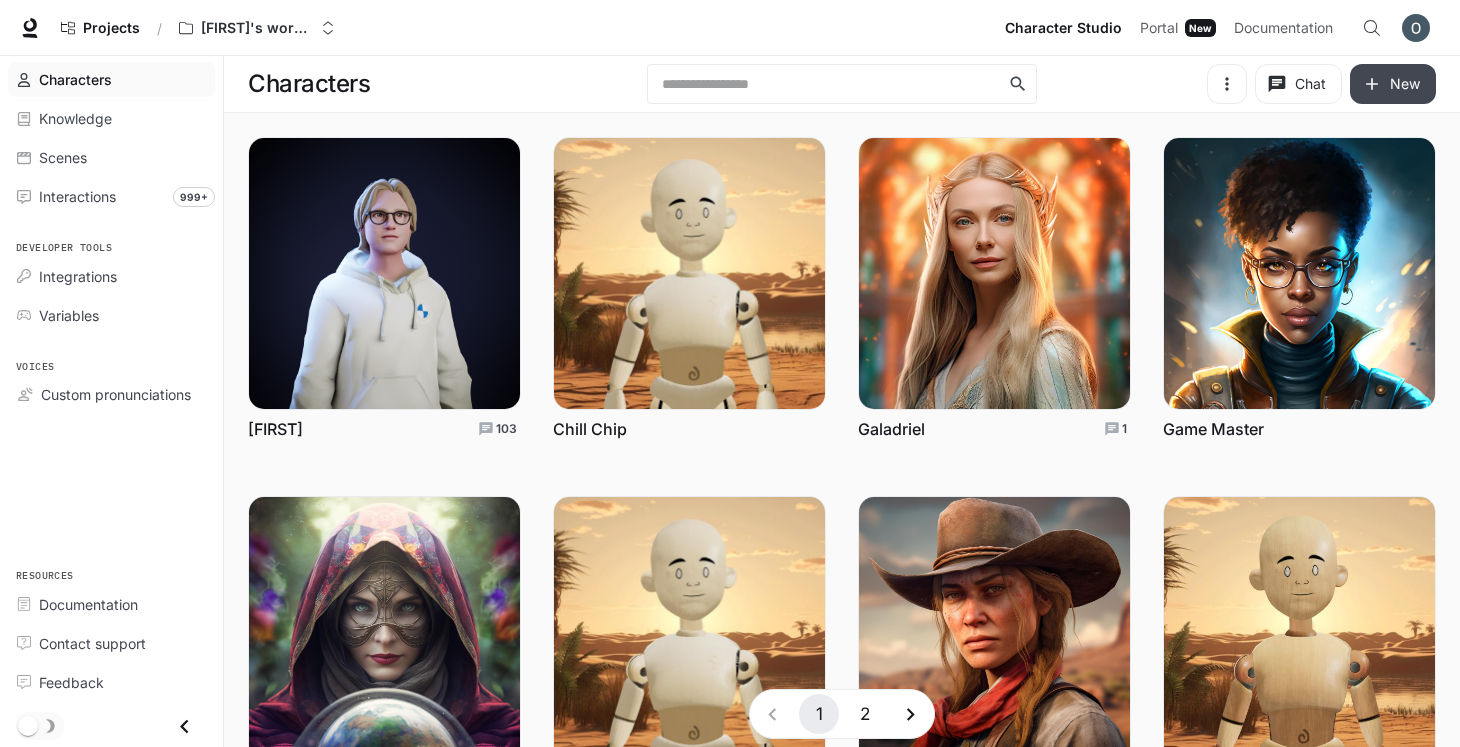 click on "New" at bounding box center [1393, 84] 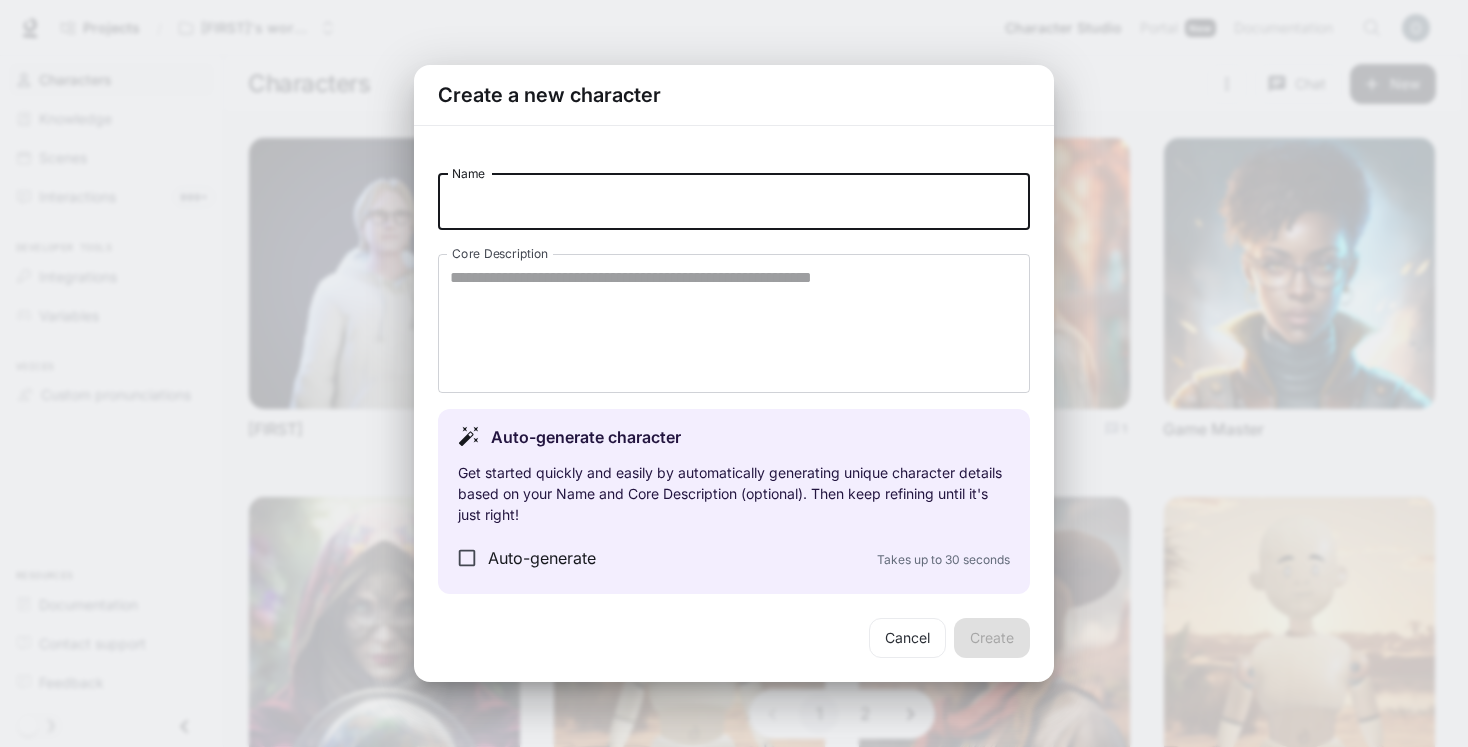 click on "Name" at bounding box center [734, 202] 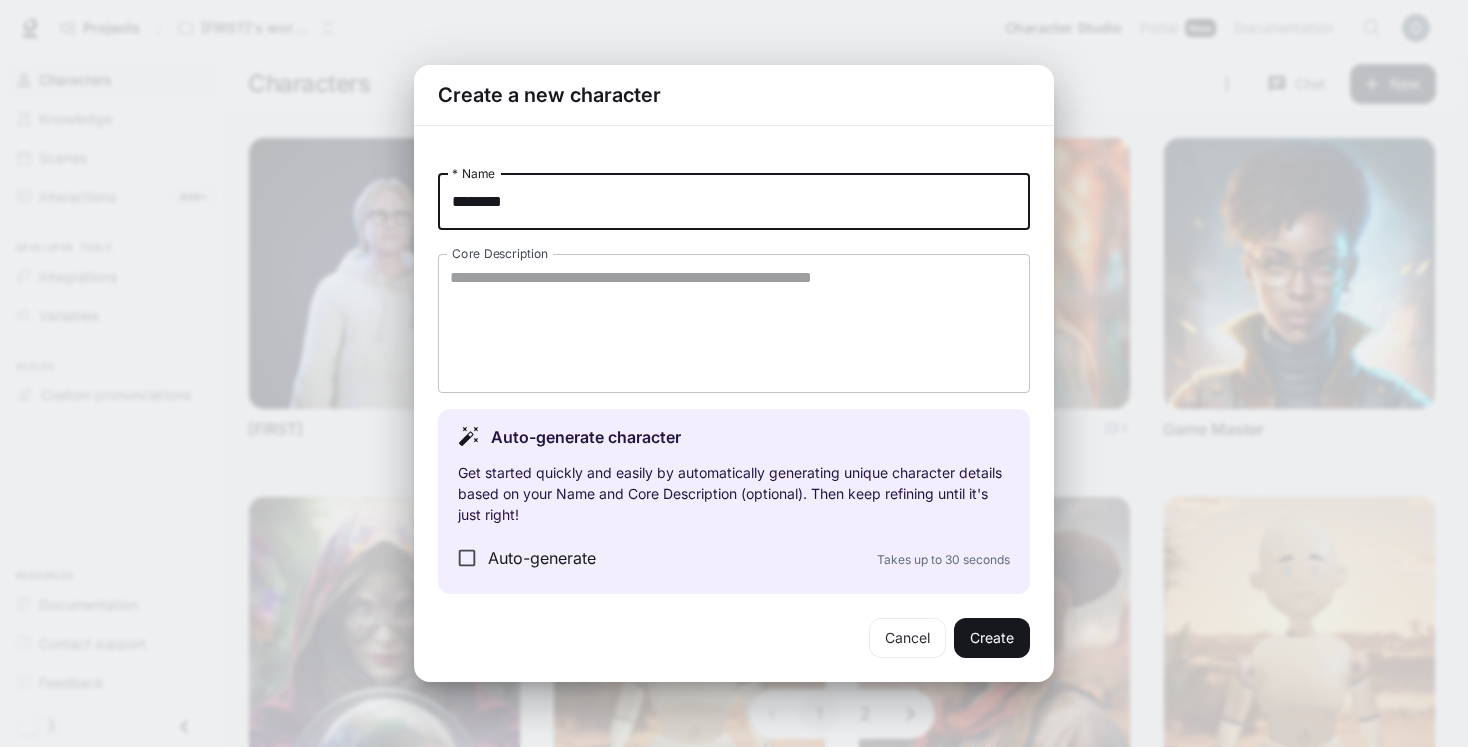 click on "Core Description" at bounding box center [734, 323] 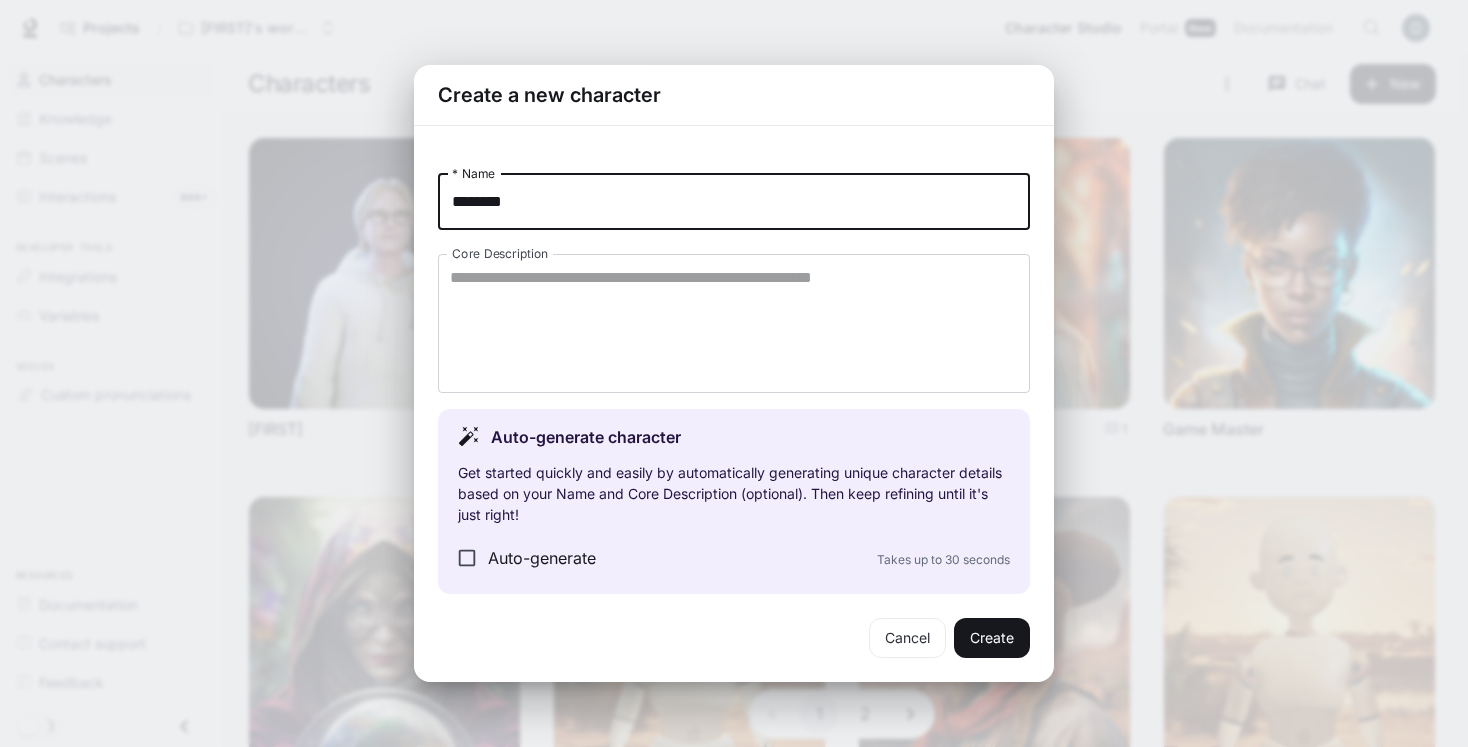 drag, startPoint x: 546, startPoint y: 207, endPoint x: 469, endPoint y: 204, distance: 77.05842 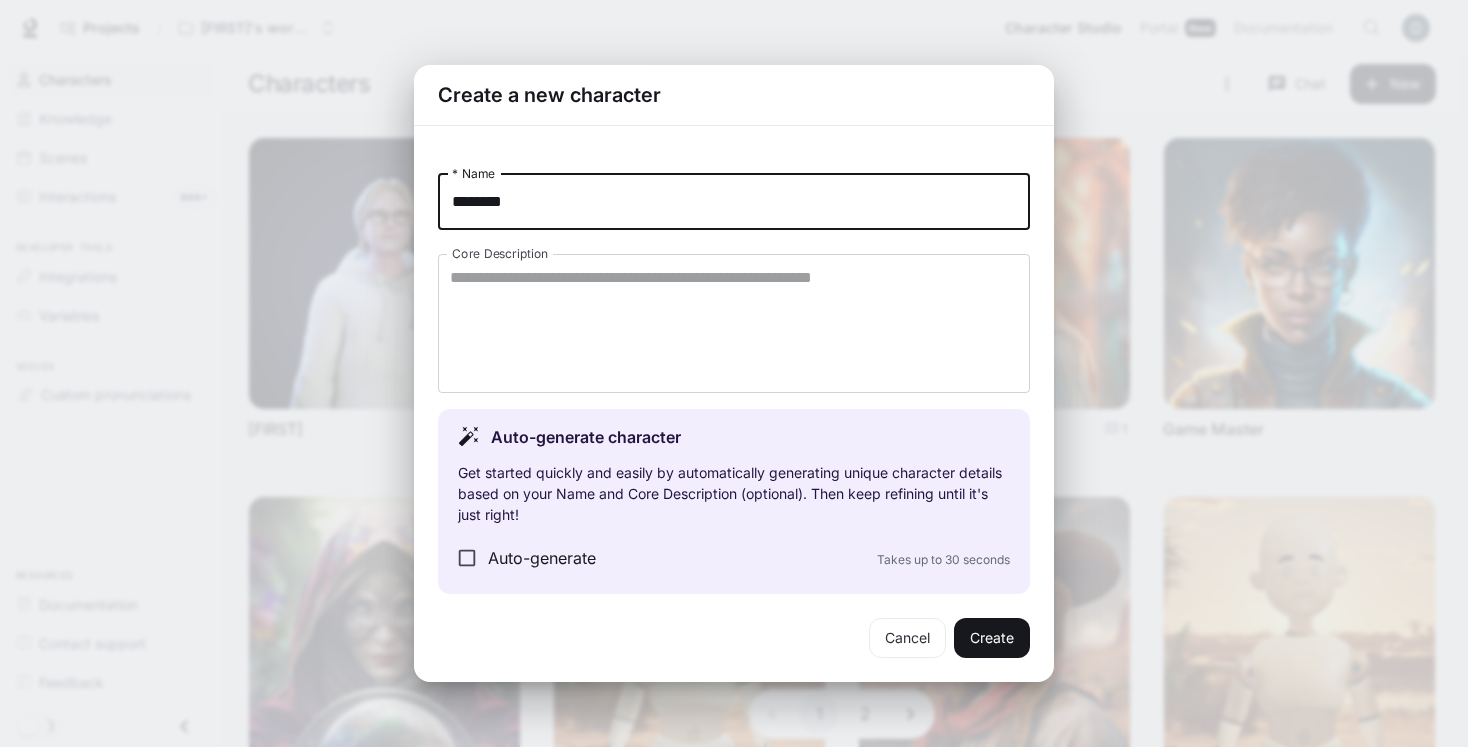 click on "********" at bounding box center (734, 202) 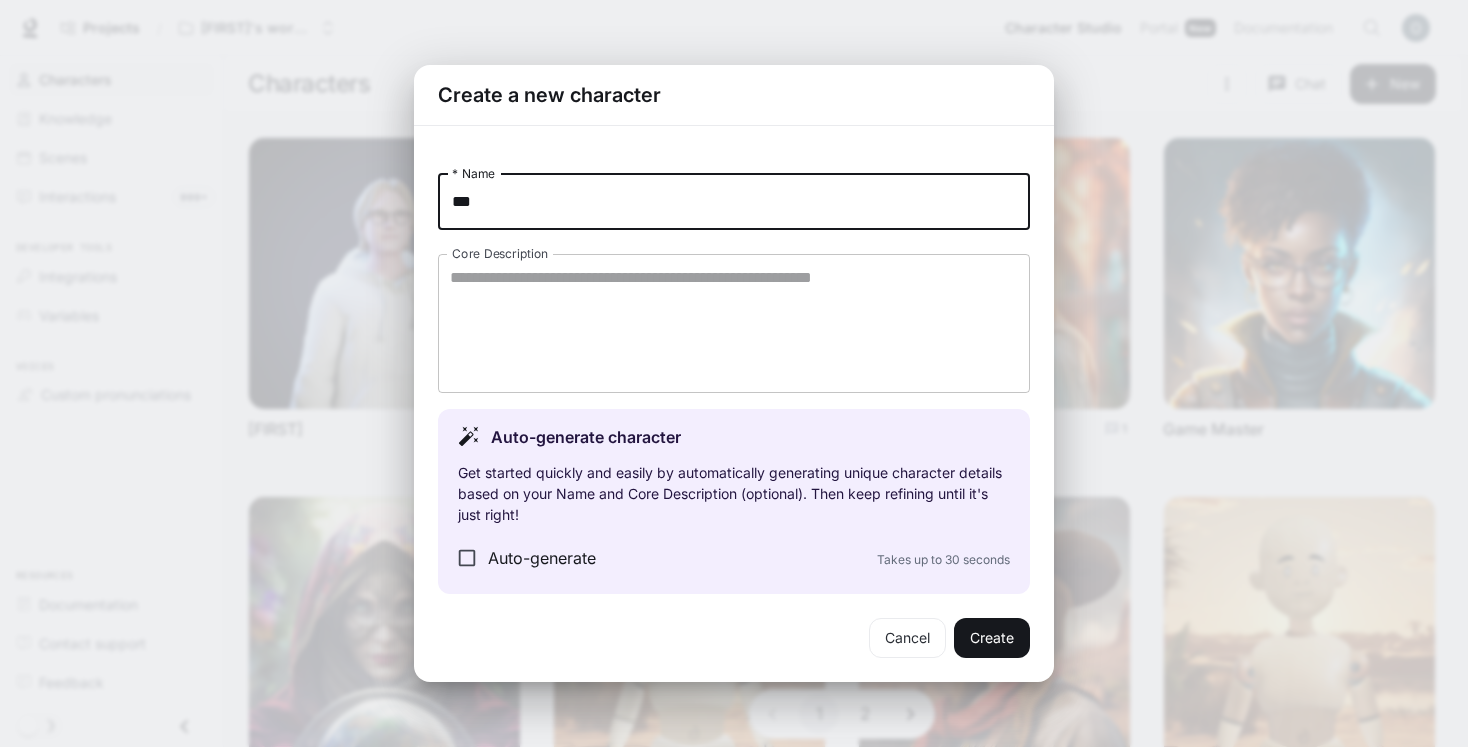 type on "***" 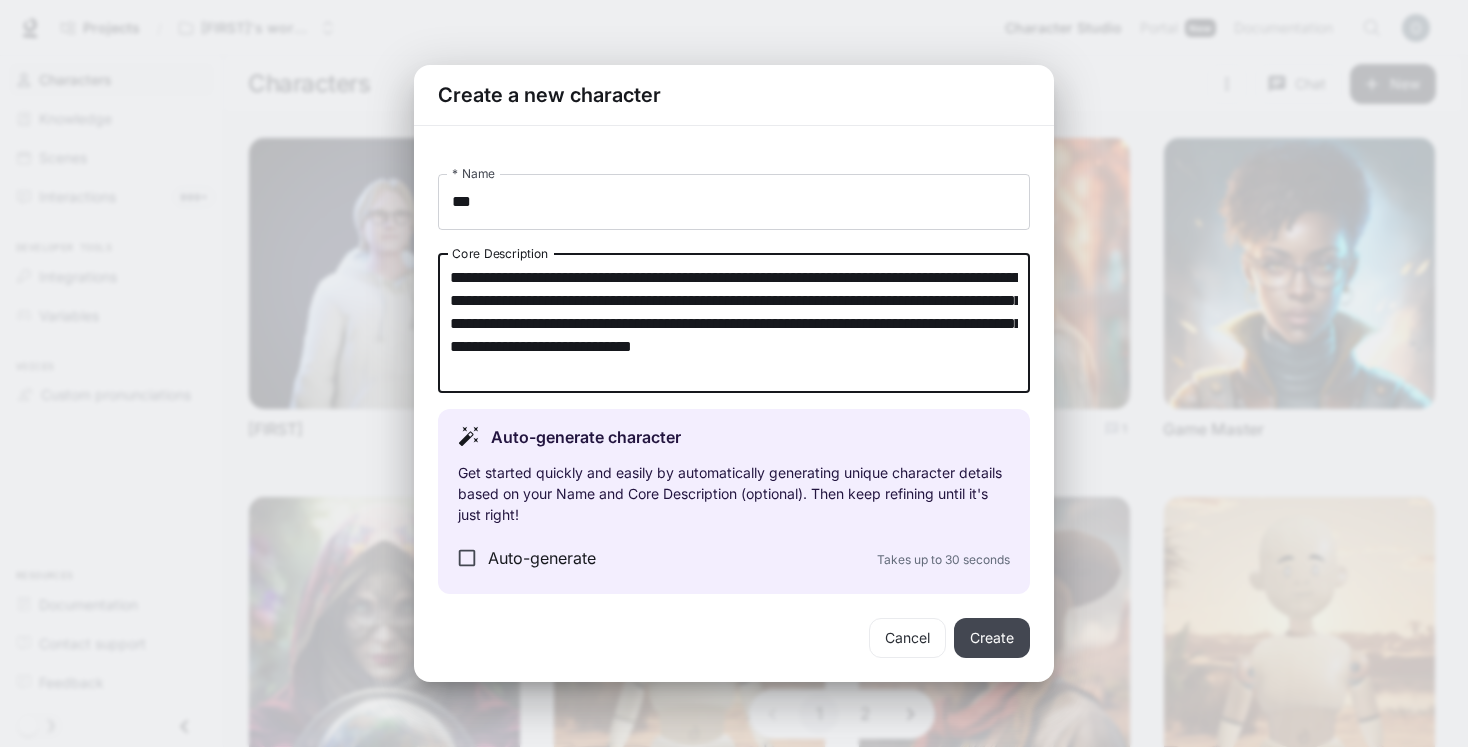 type on "**********" 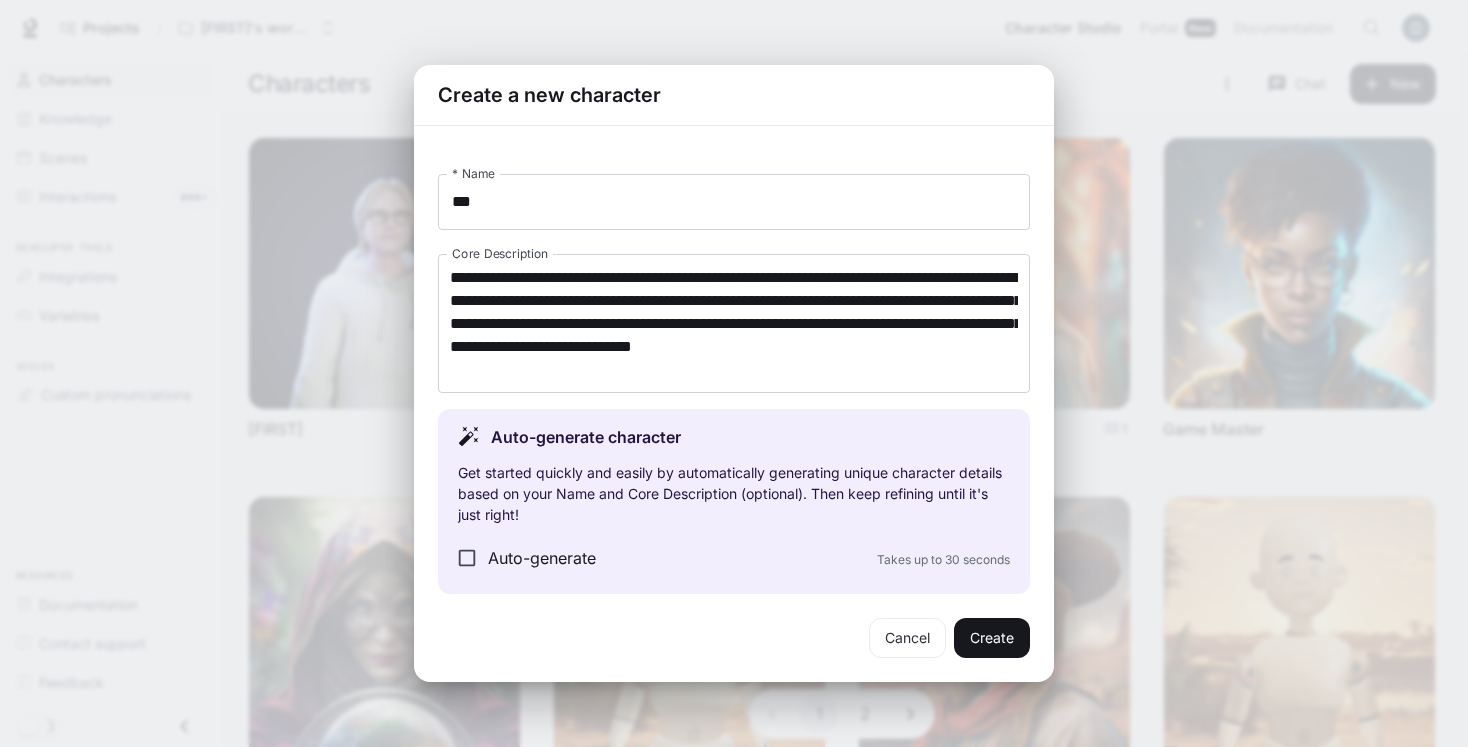 drag, startPoint x: 998, startPoint y: 647, endPoint x: 684, endPoint y: 656, distance: 314.12897 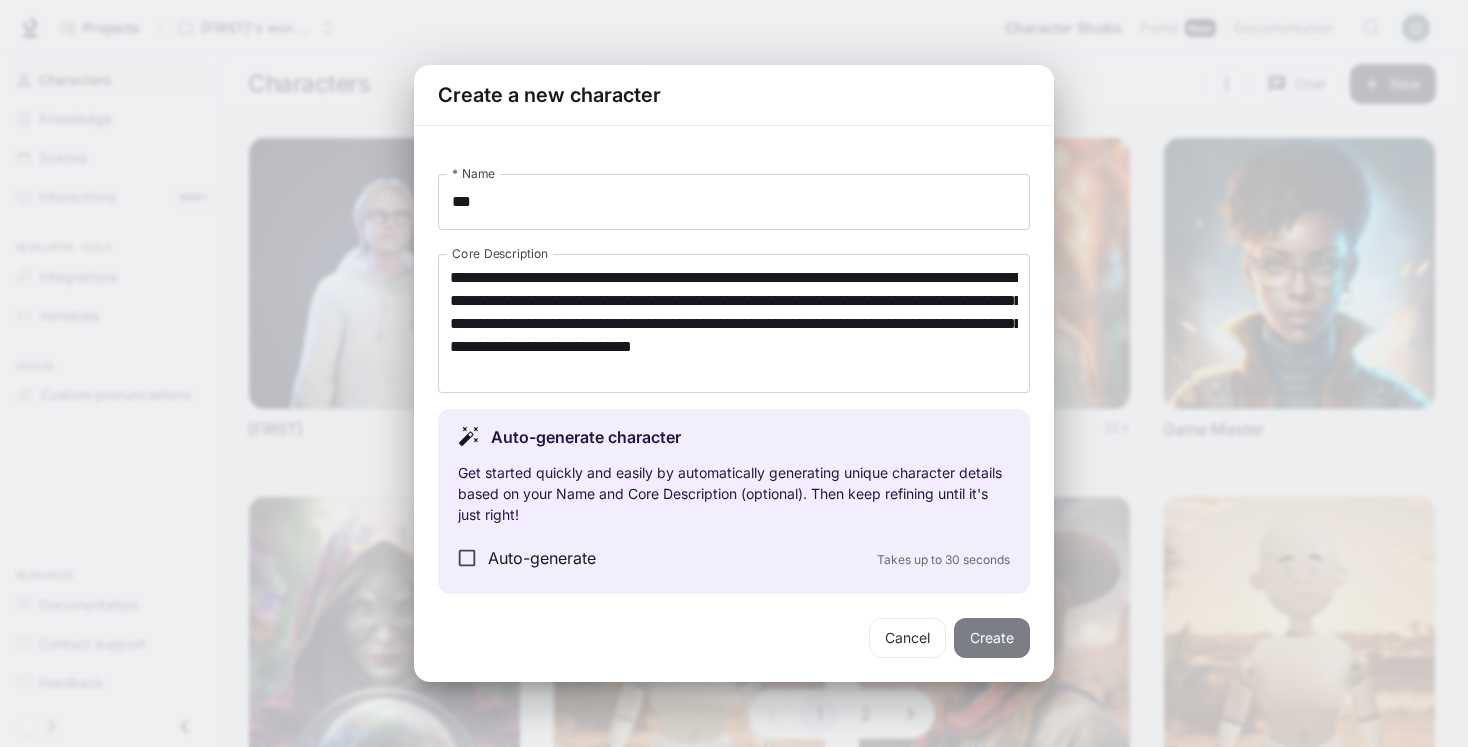 click on "Create" at bounding box center [992, 638] 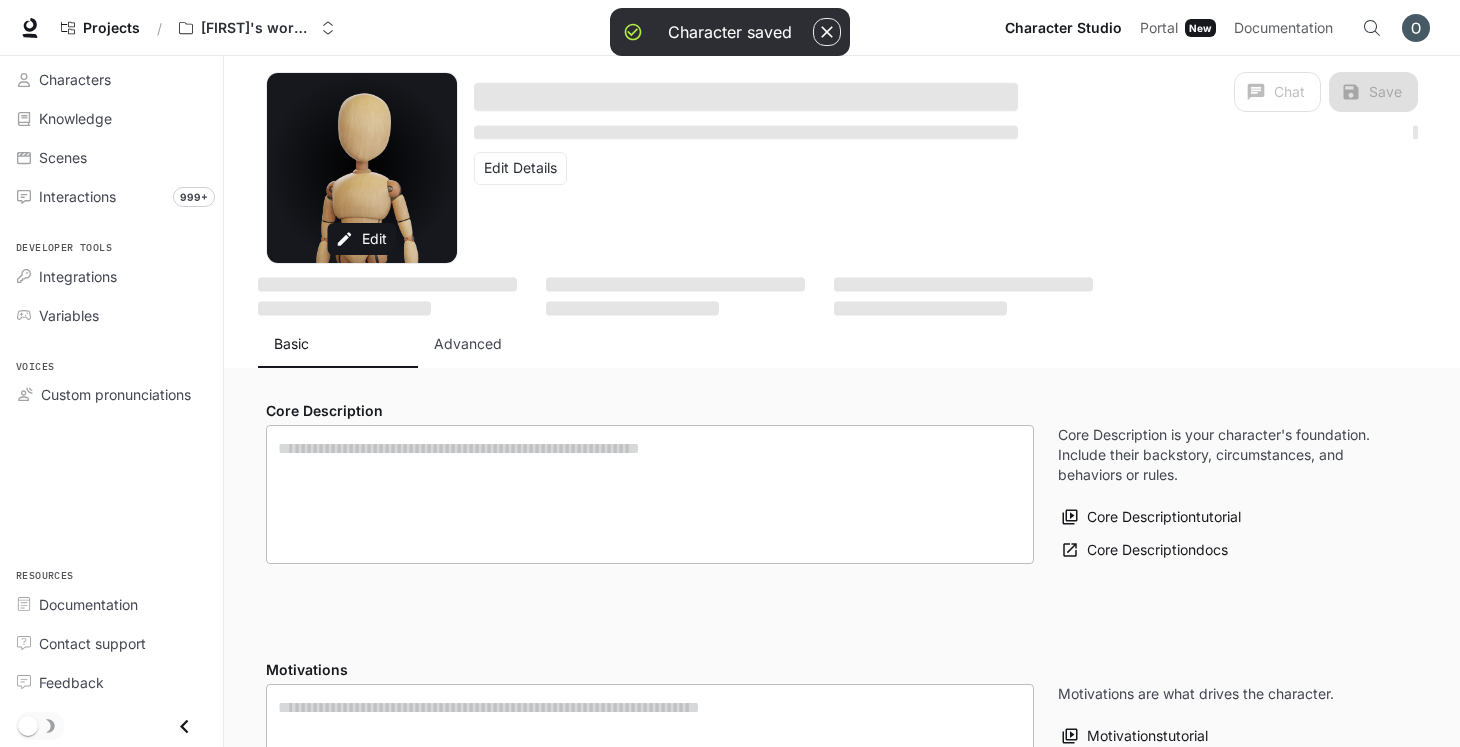type on "**********" 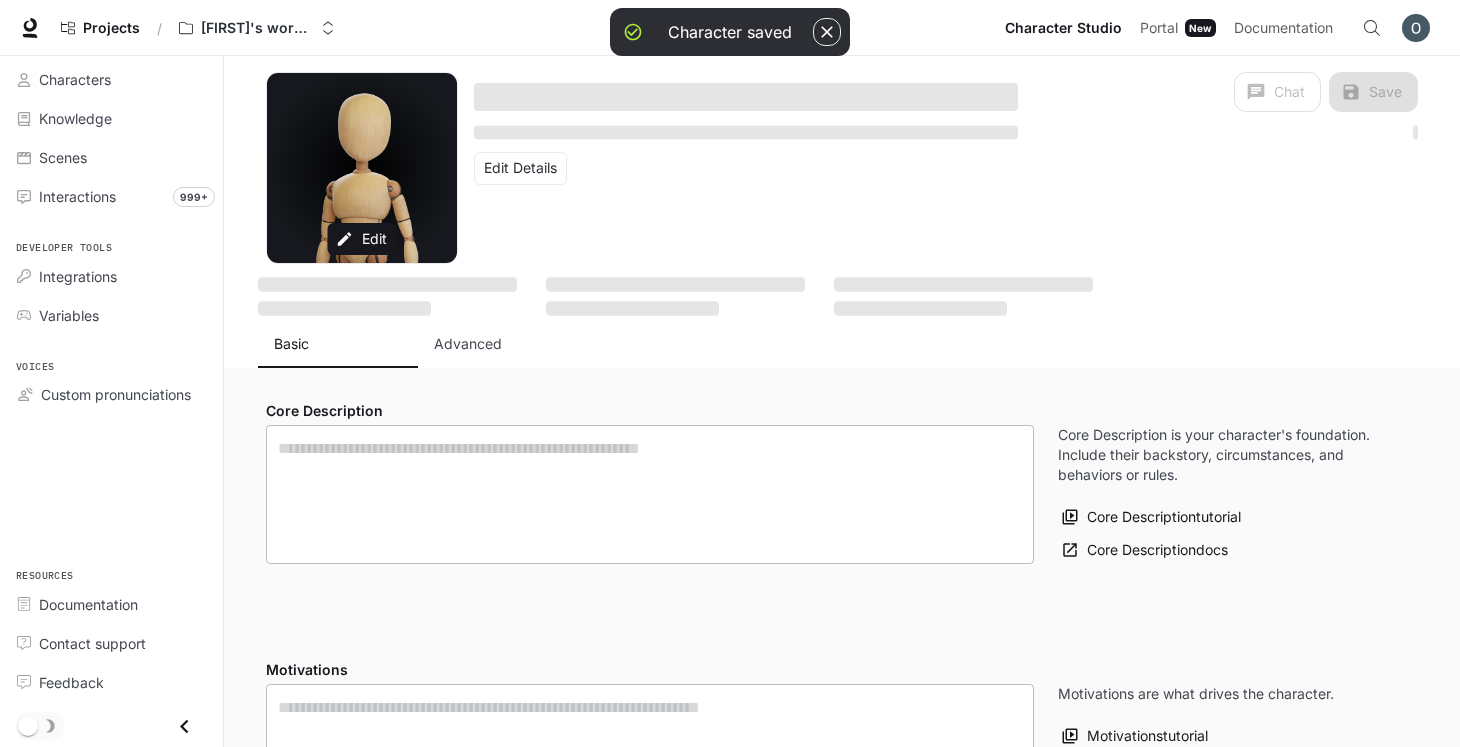 type on "**********" 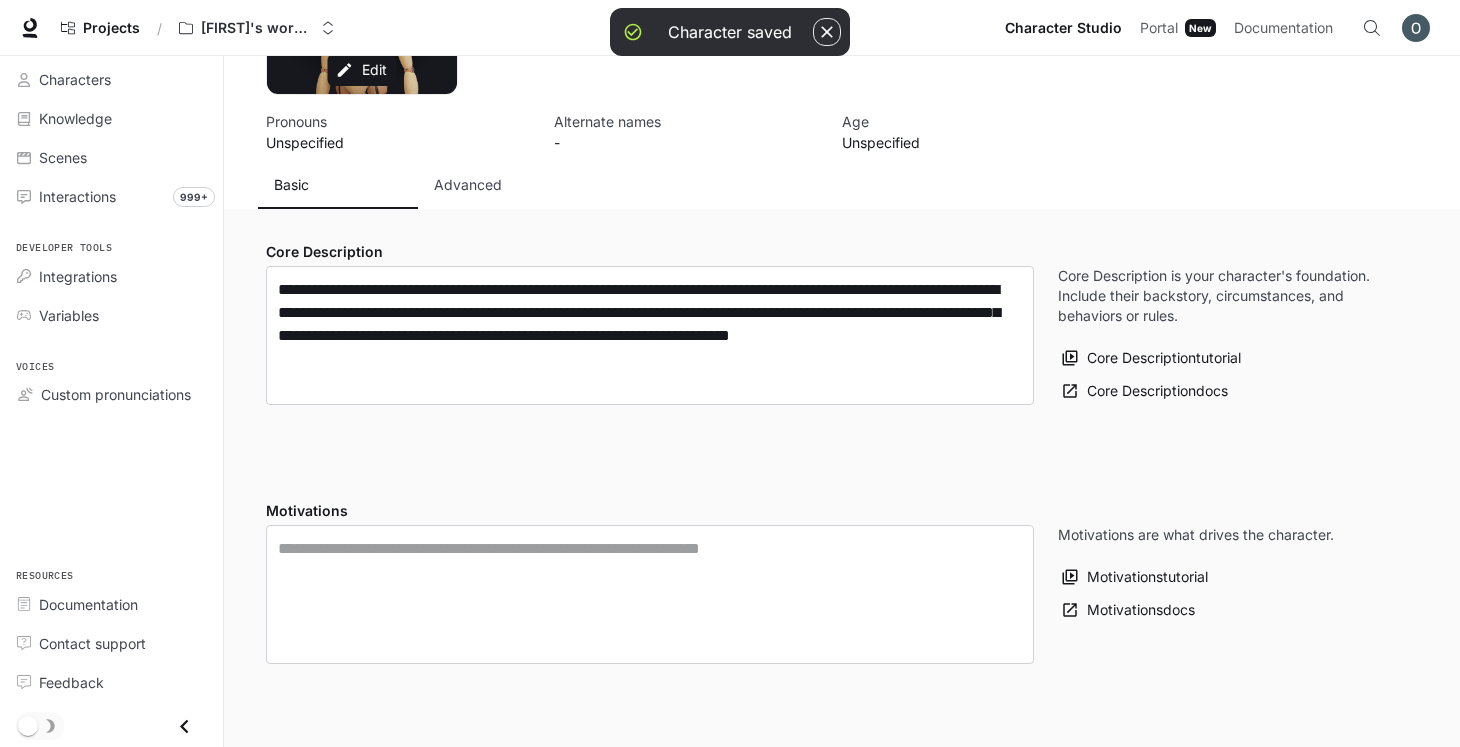 scroll, scrollTop: 174, scrollLeft: 0, axis: vertical 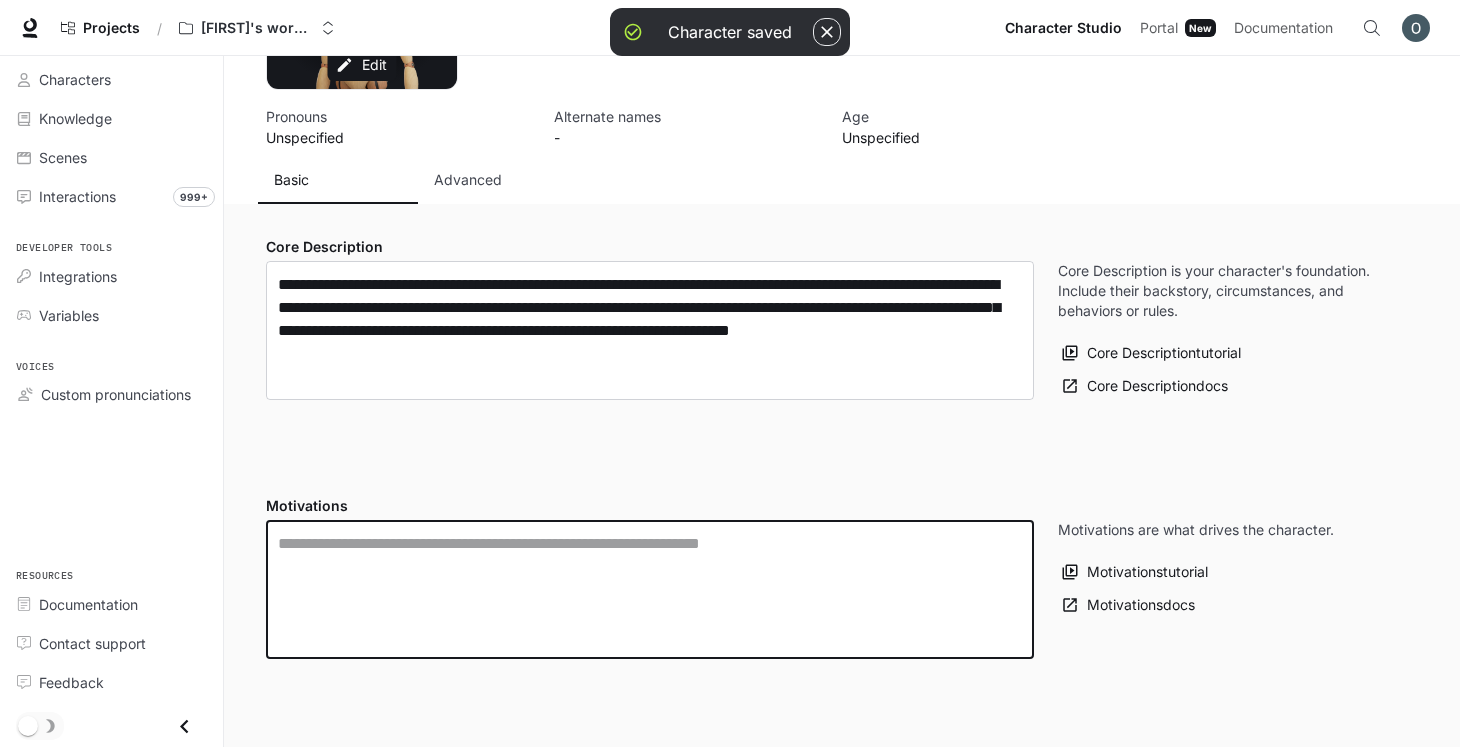 click at bounding box center (650, 589) 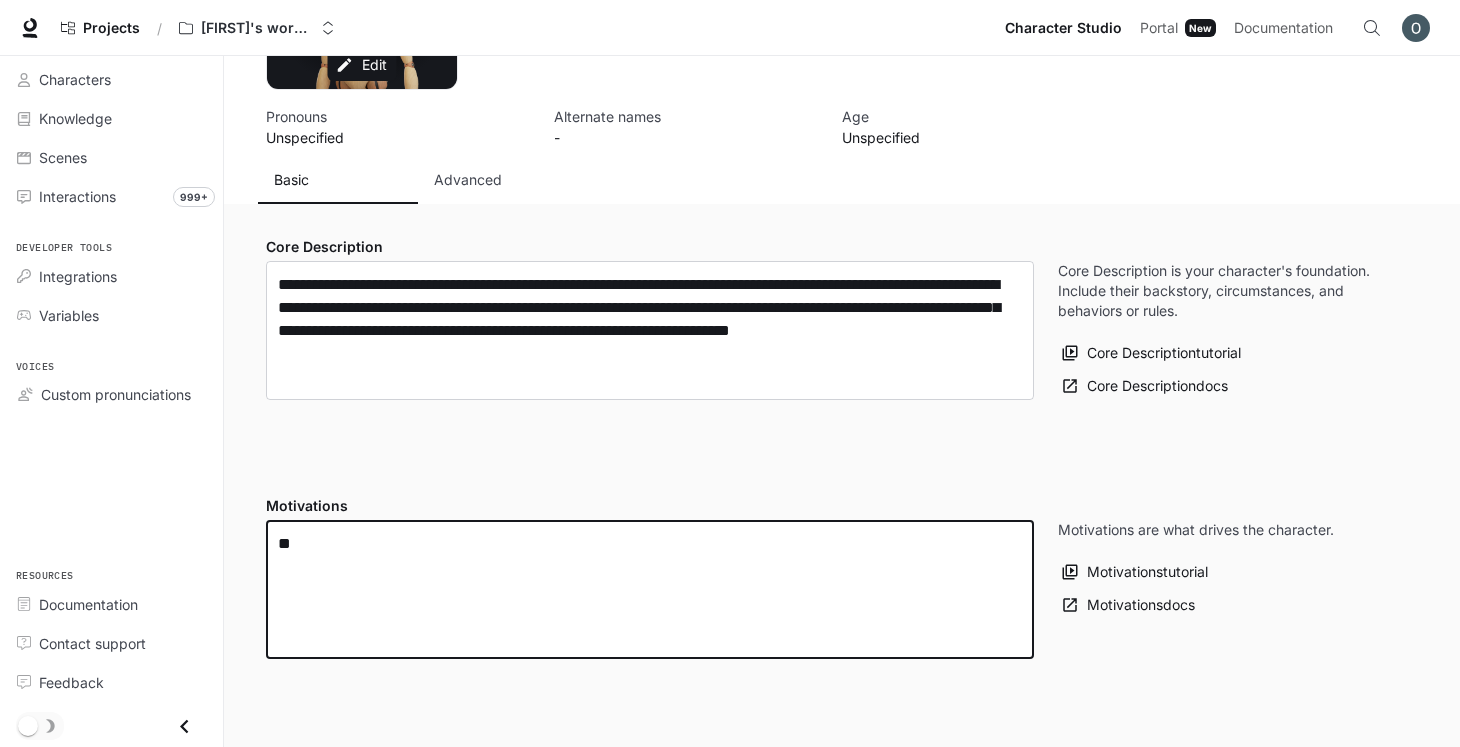 type on "*" 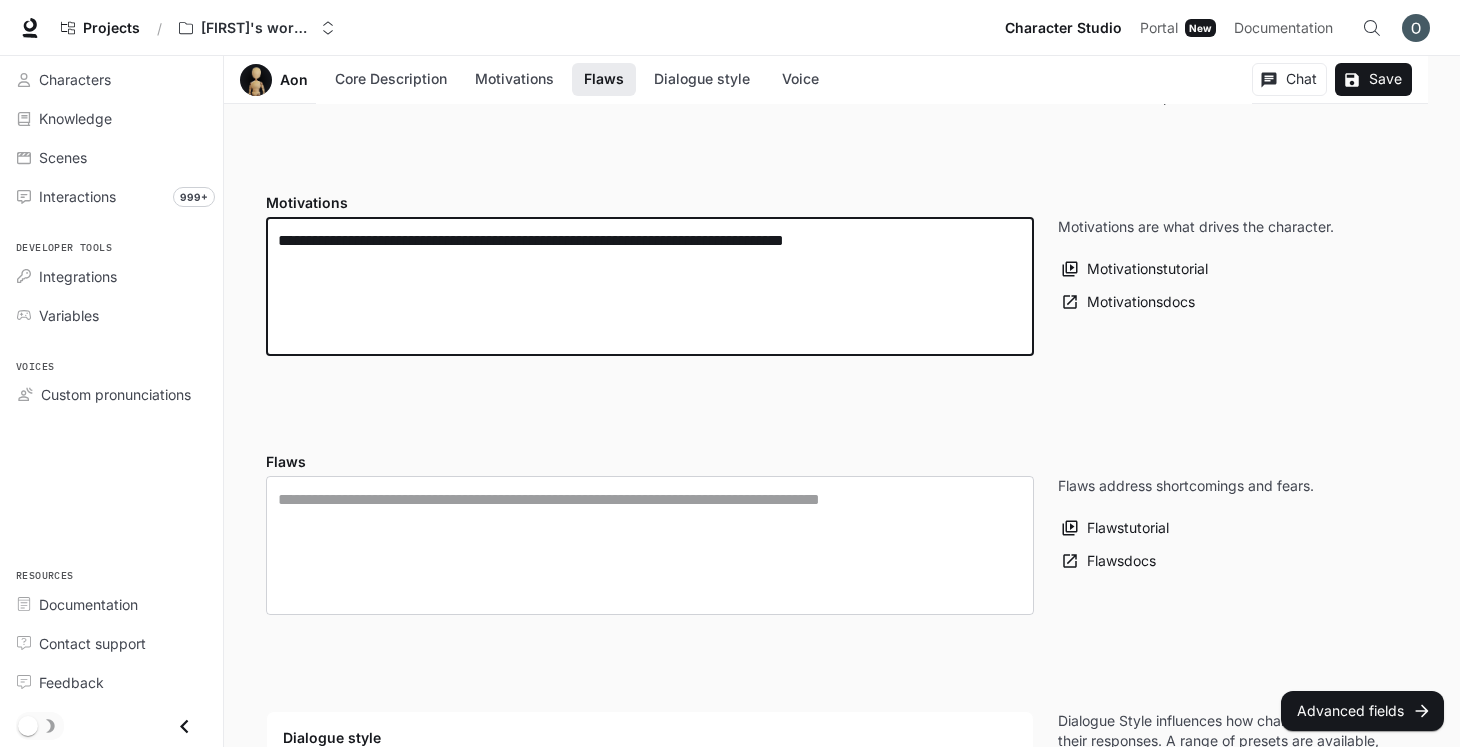 scroll, scrollTop: 475, scrollLeft: 0, axis: vertical 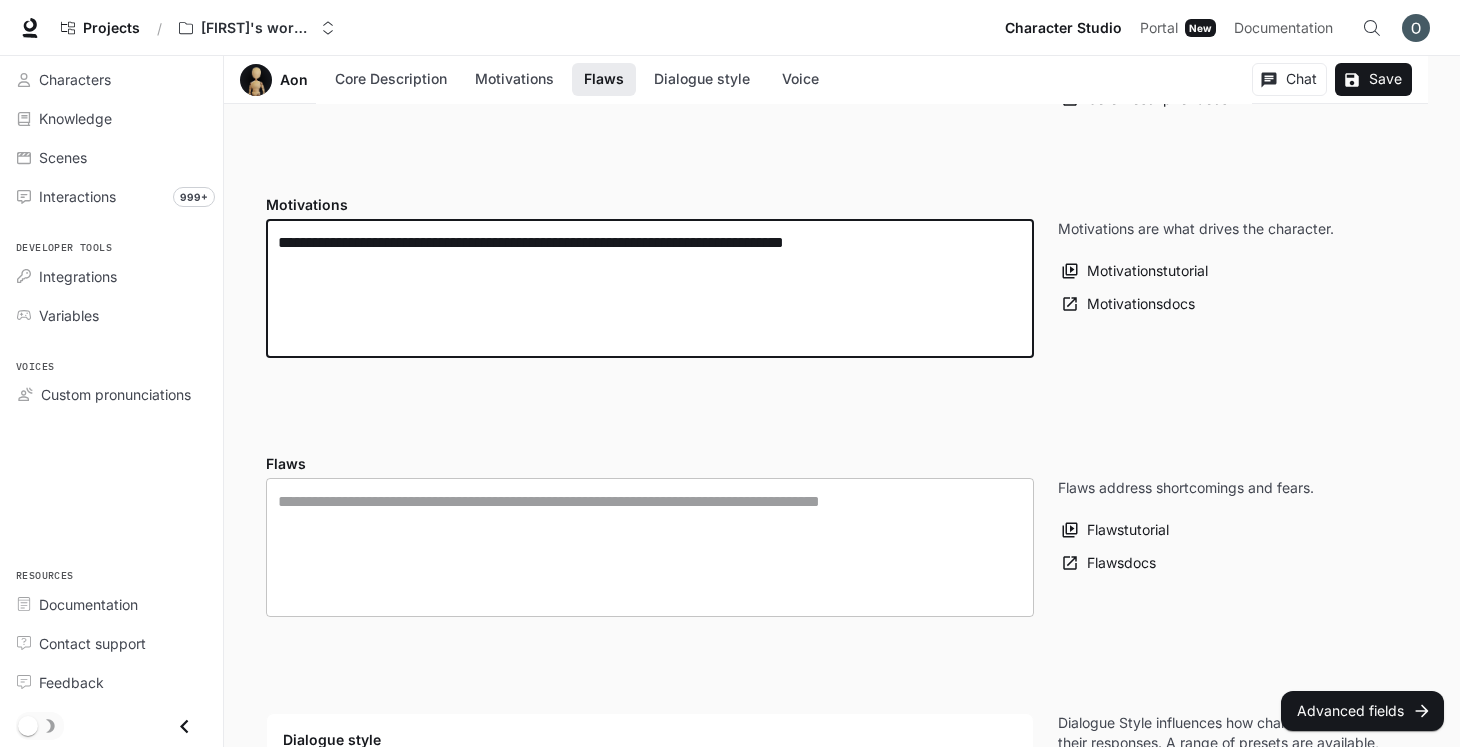 type on "**********" 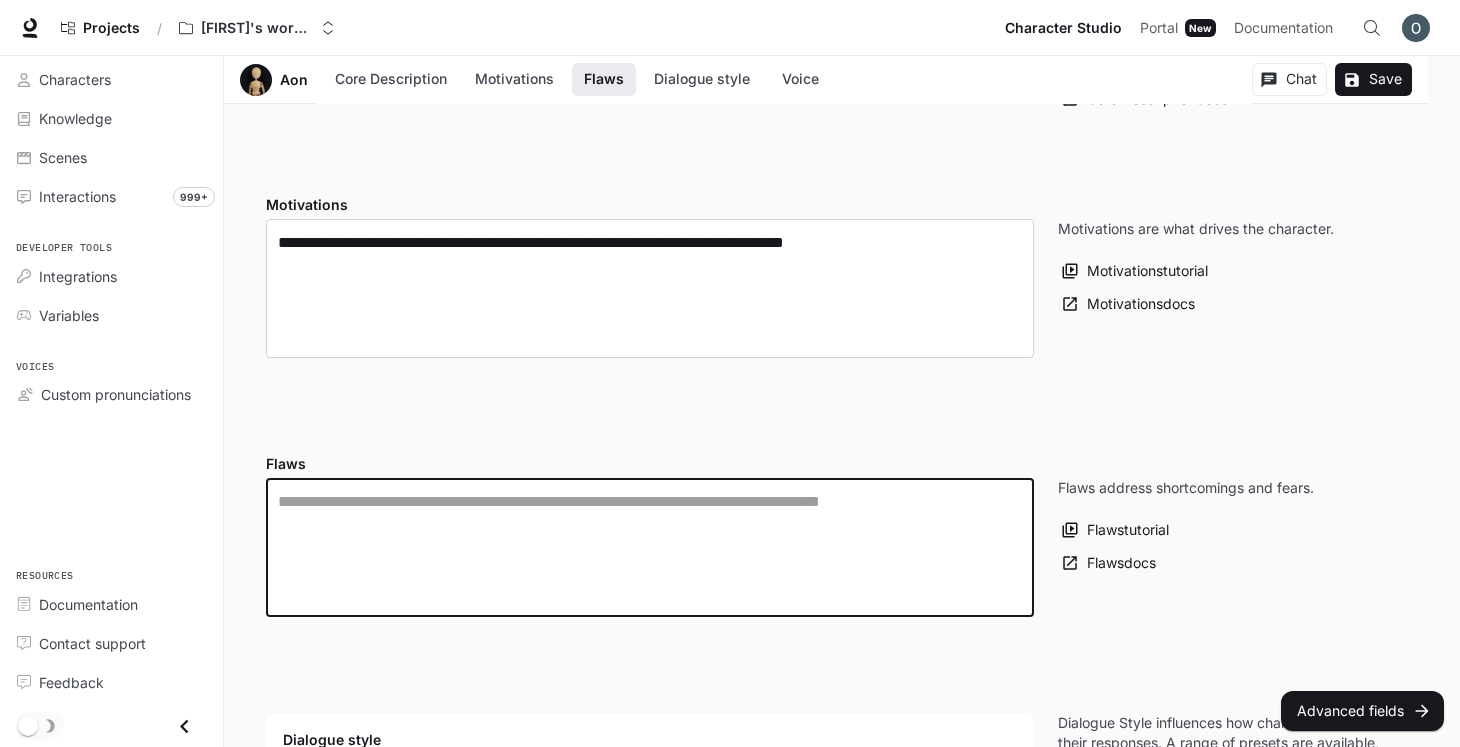 click at bounding box center [650, 547] 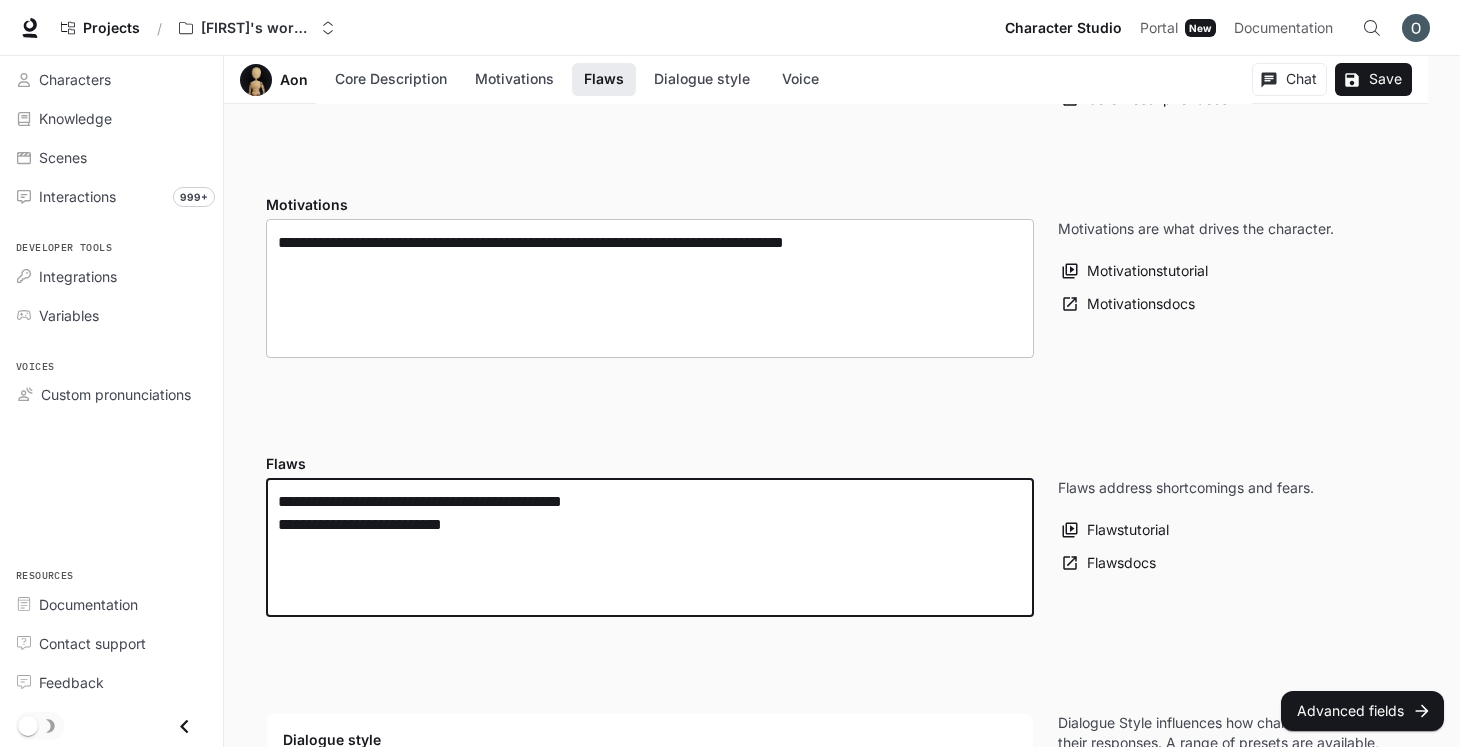 type on "**********" 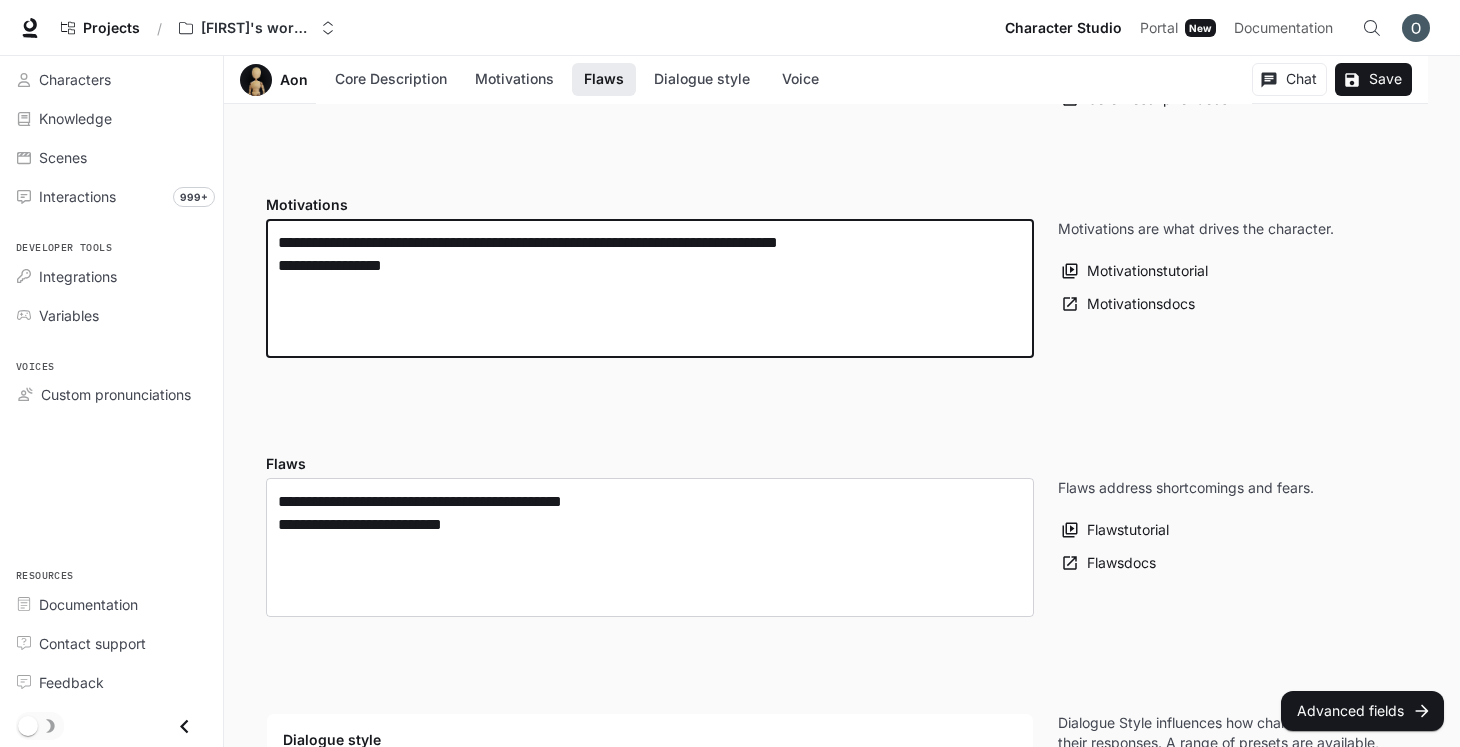 drag, startPoint x: 440, startPoint y: 259, endPoint x: 280, endPoint y: 259, distance: 160 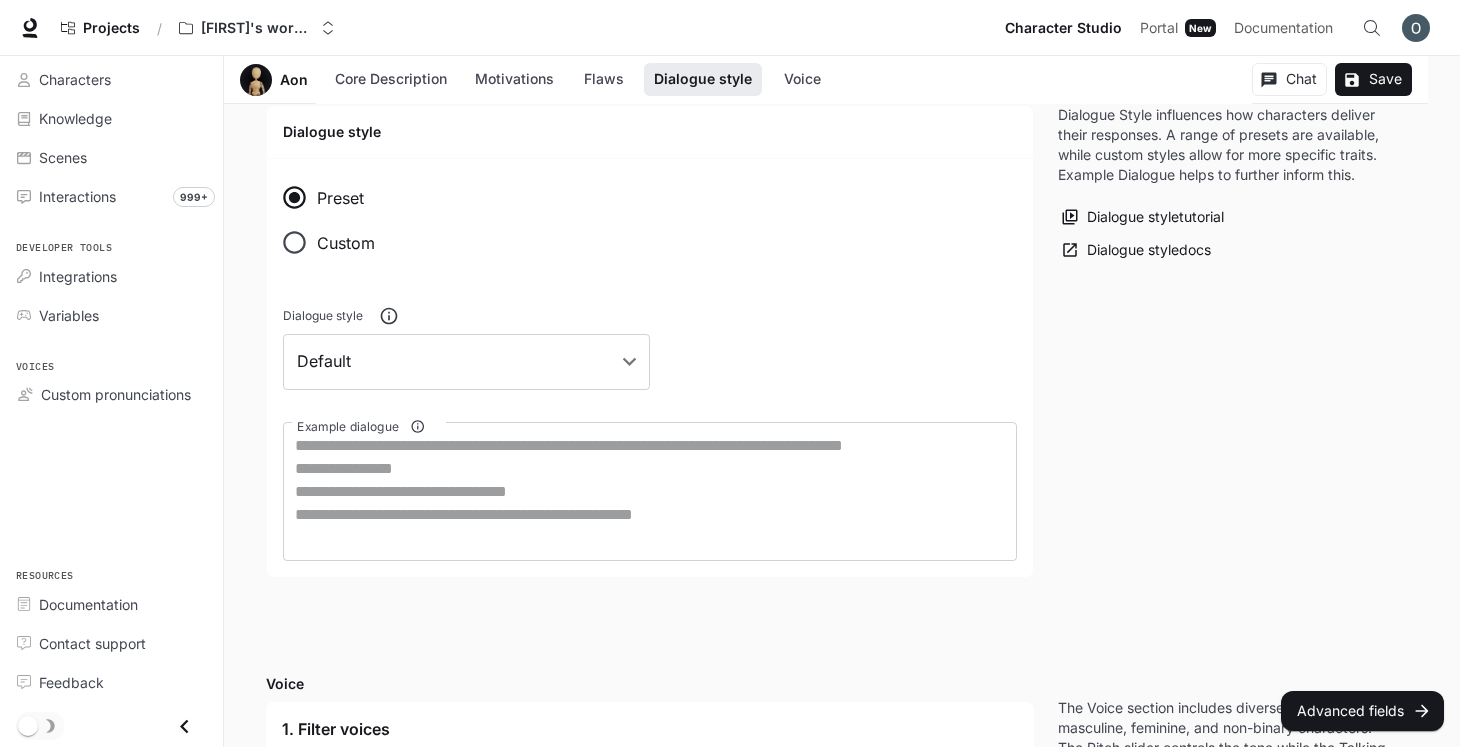 scroll, scrollTop: 1117, scrollLeft: 0, axis: vertical 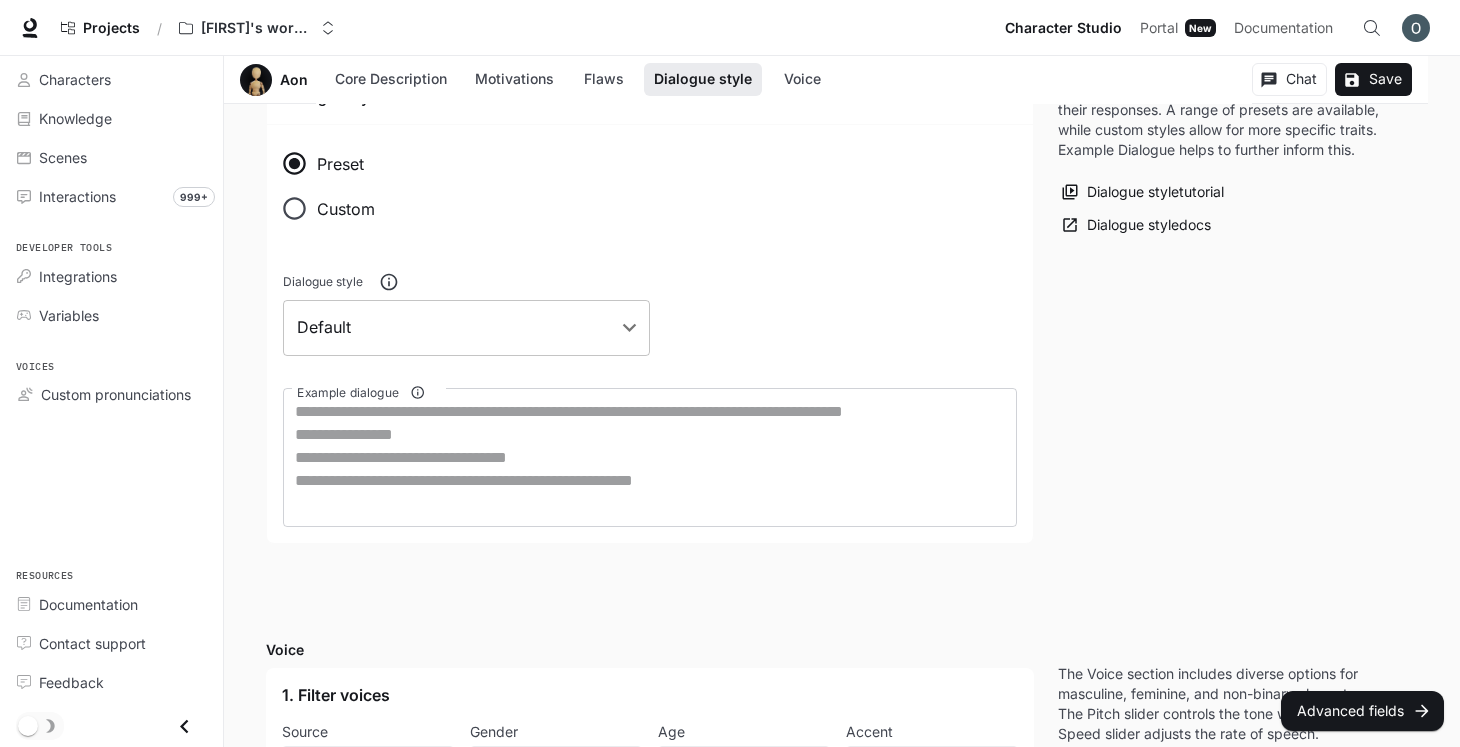 type on "**********" 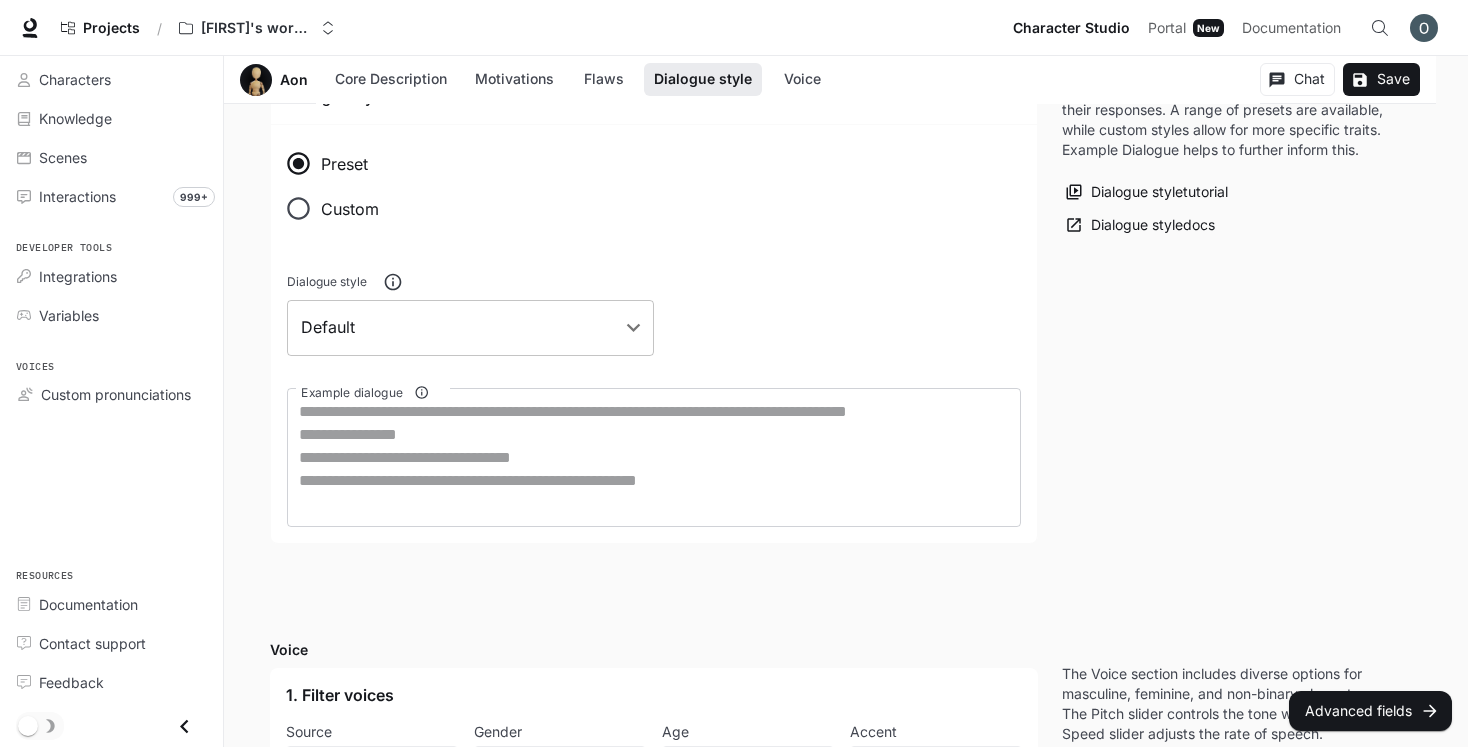 click on "**********" at bounding box center [734, 273] 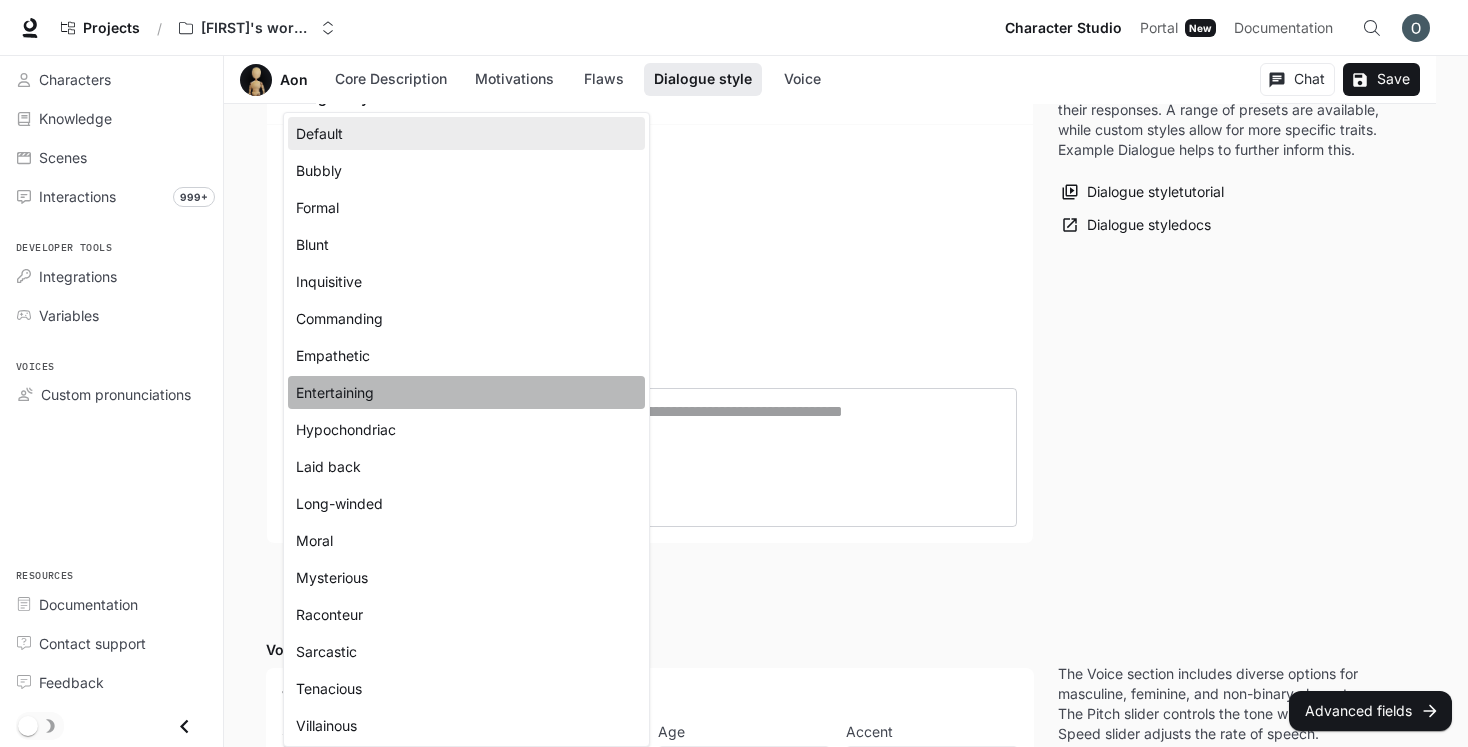 click on "Entertaining" at bounding box center [466, 392] 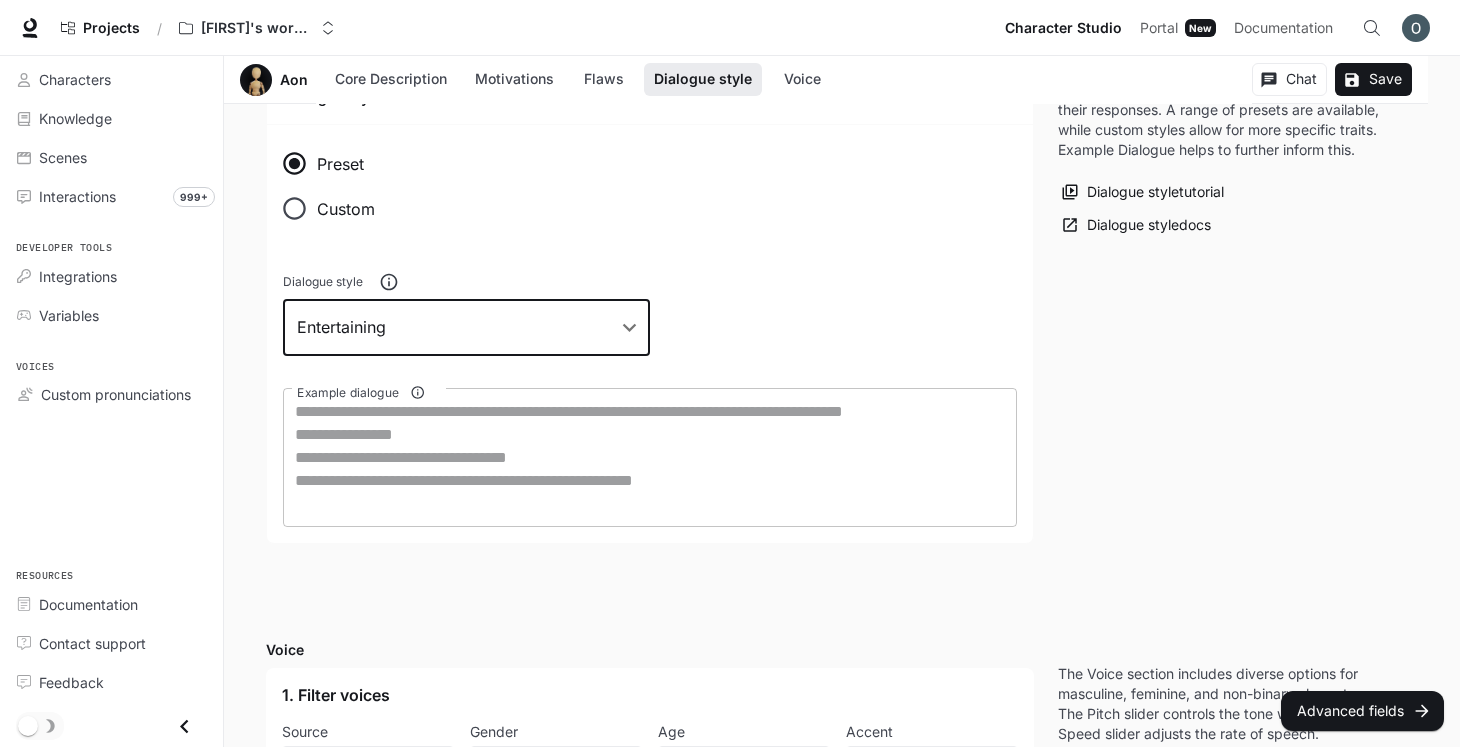click on "Example dialogue" at bounding box center (650, 457) 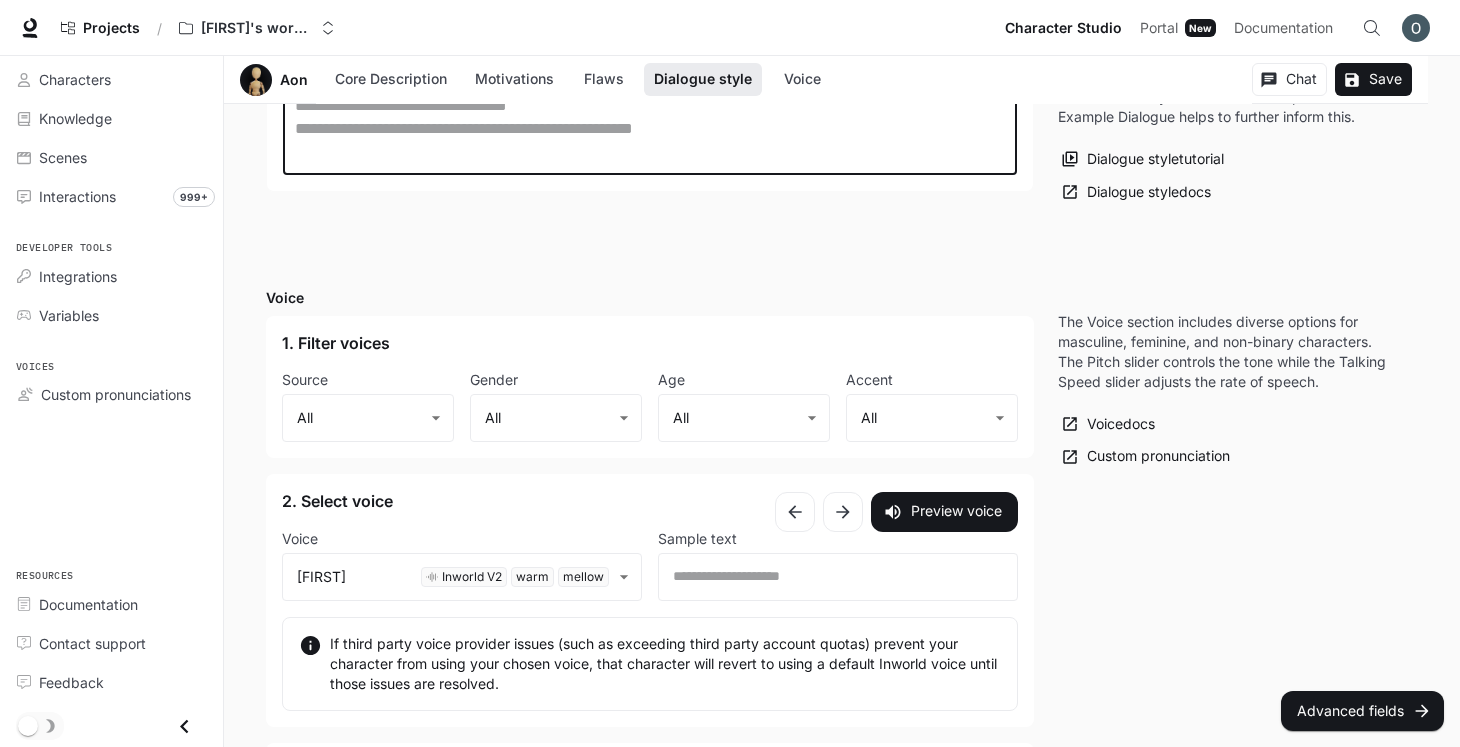 scroll, scrollTop: 1473, scrollLeft: 0, axis: vertical 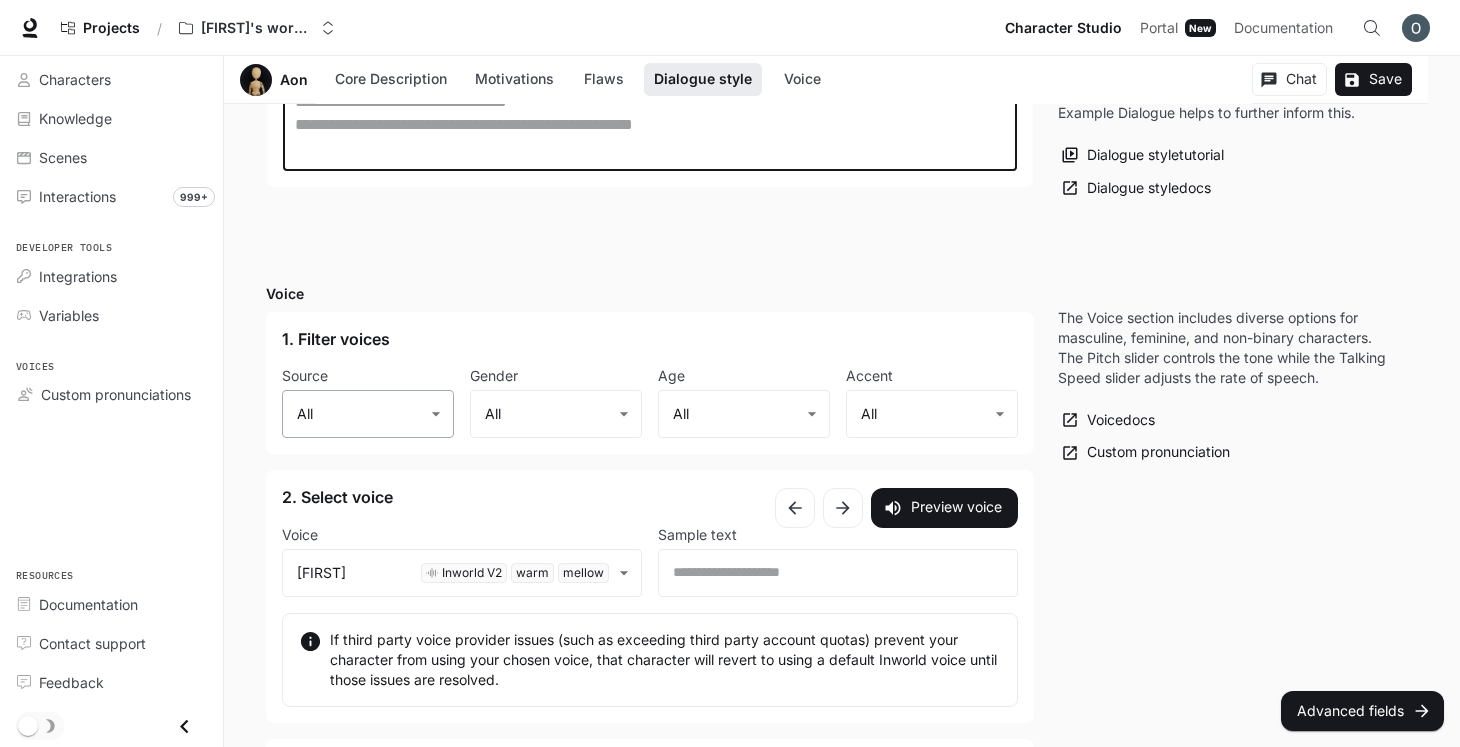 click on "**********" at bounding box center (730, -83) 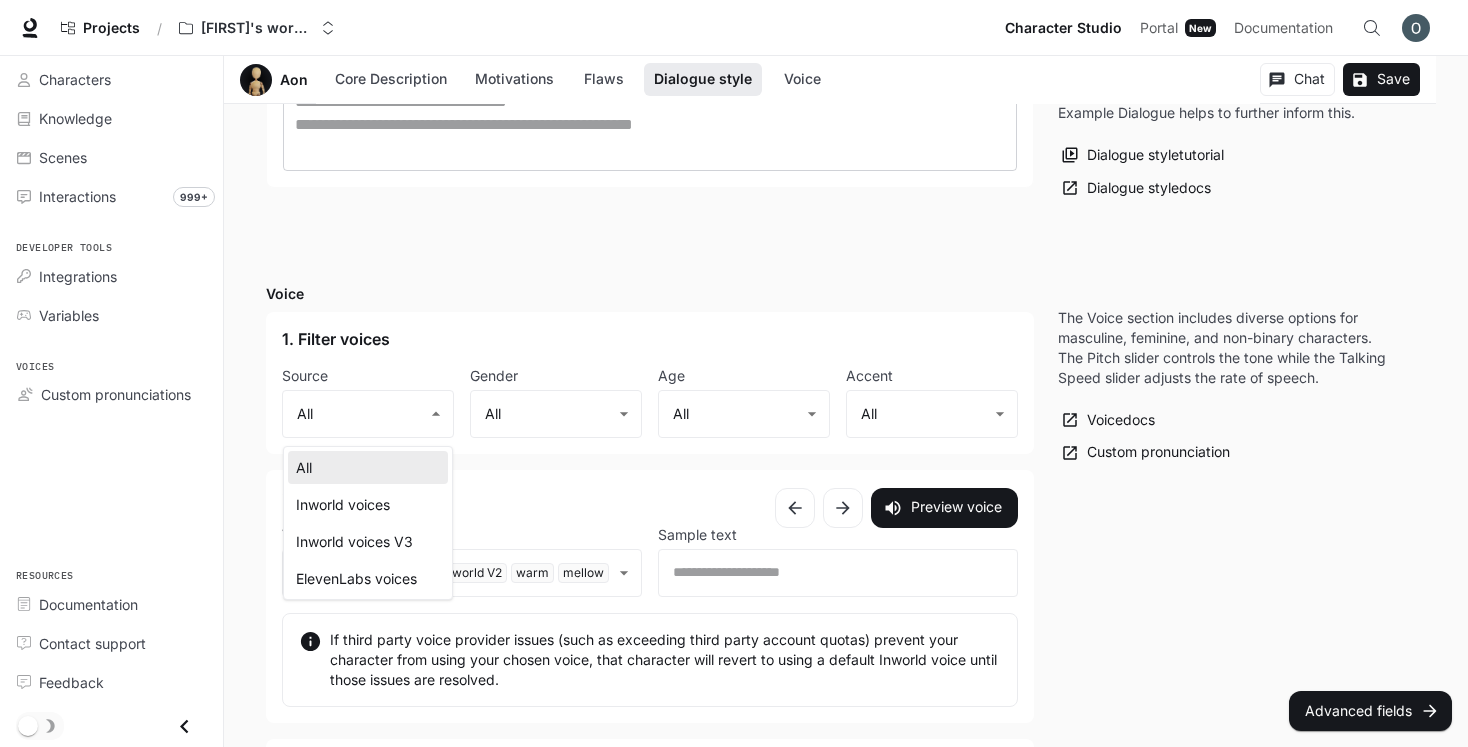 click on "Inworld voices V3" at bounding box center (368, 541) 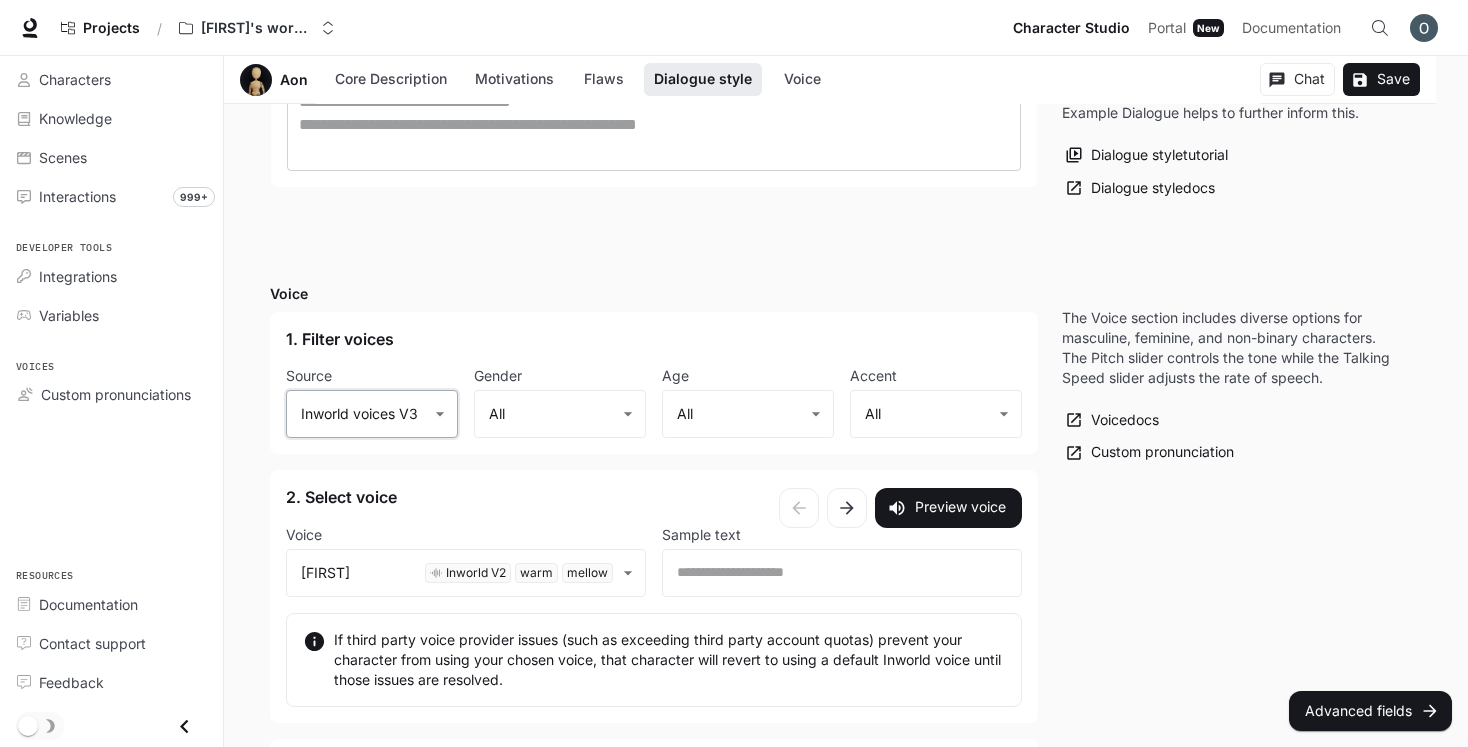 type on "**********" 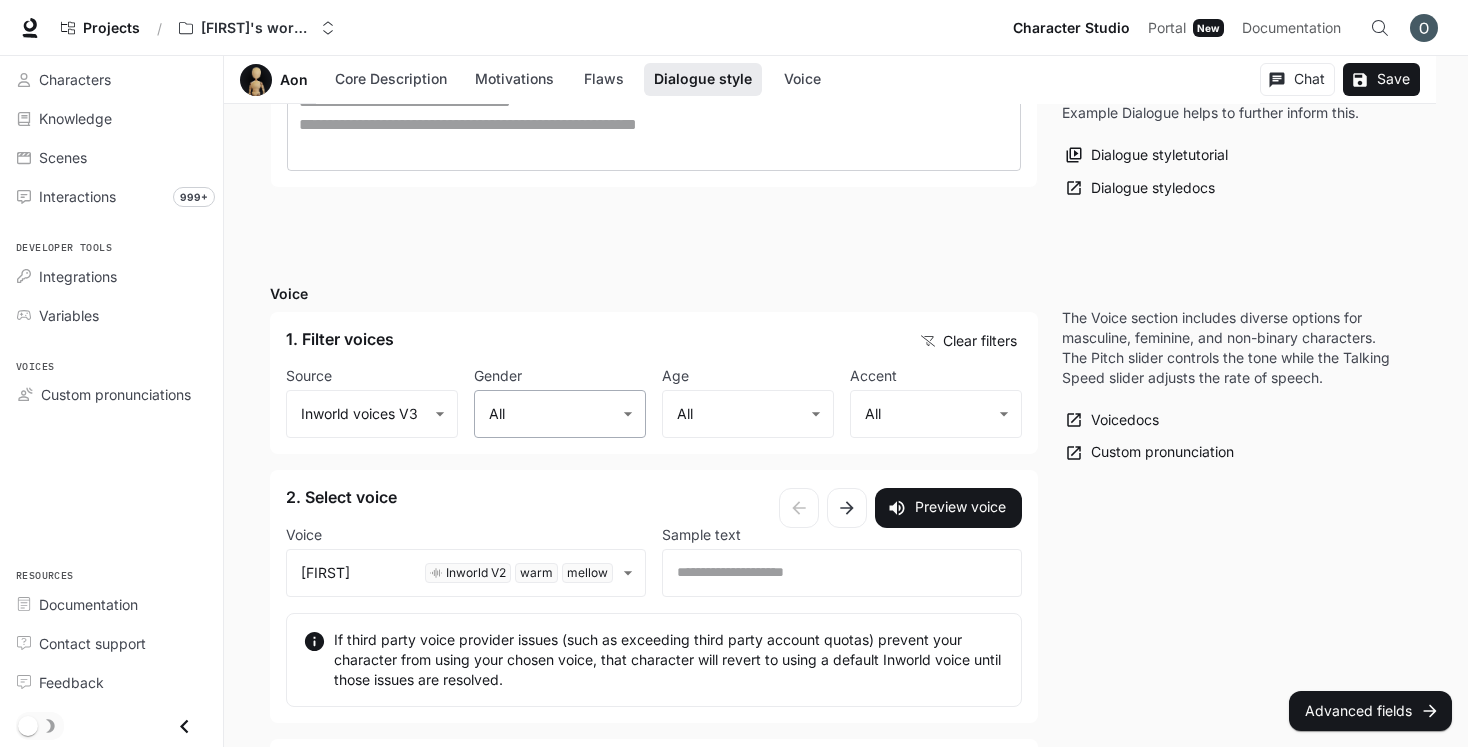 click on "**********" at bounding box center (734, -83) 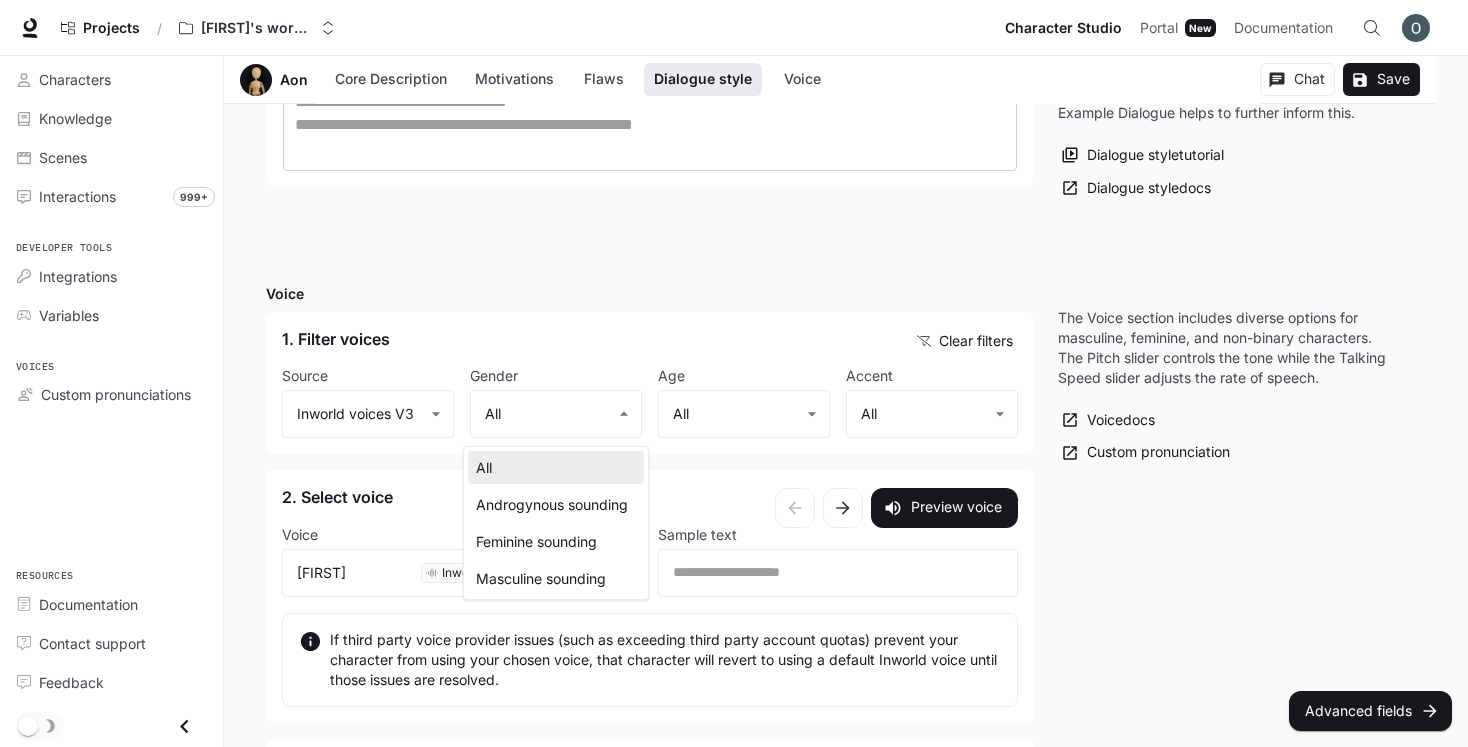click on "All Androgynous sounding Feminine sounding Masculine sounding" at bounding box center [556, 523] 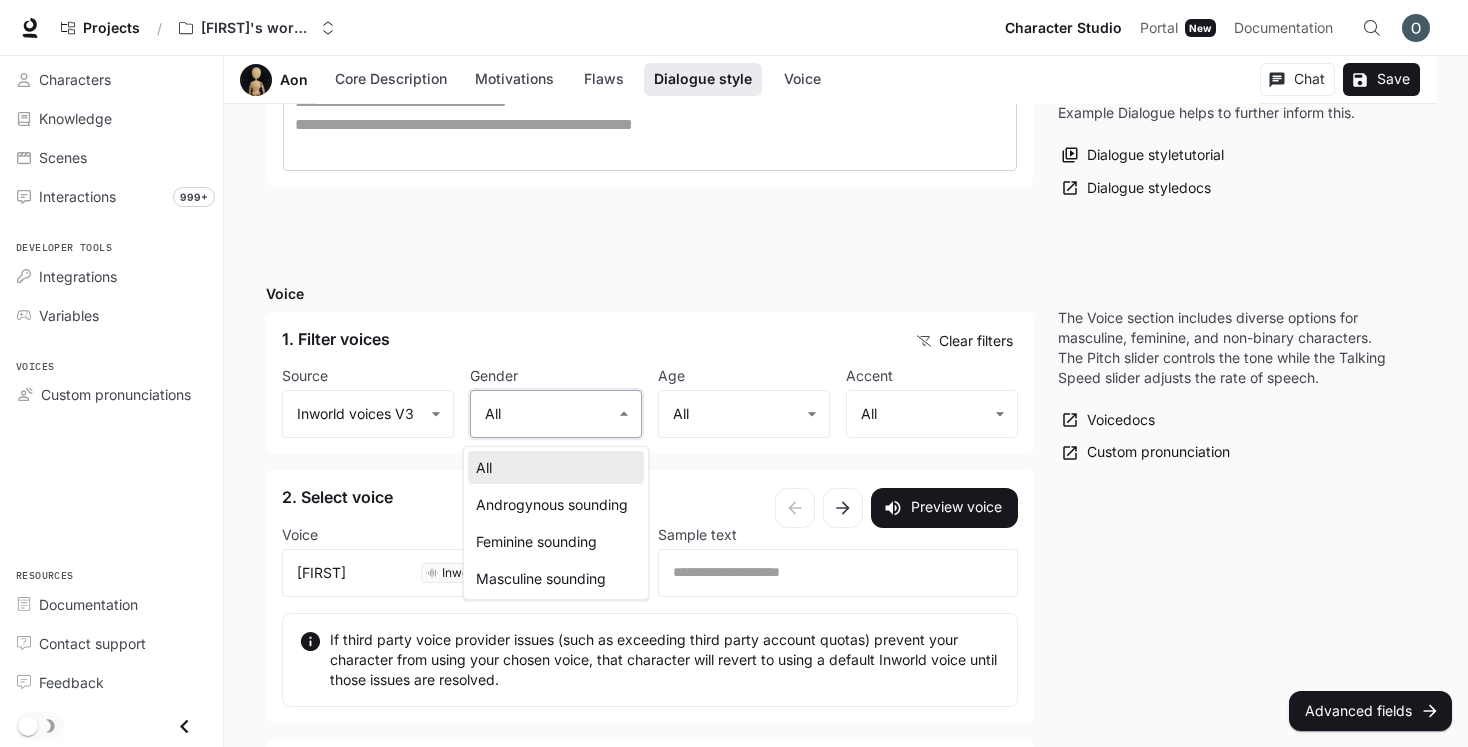 type on "**********" 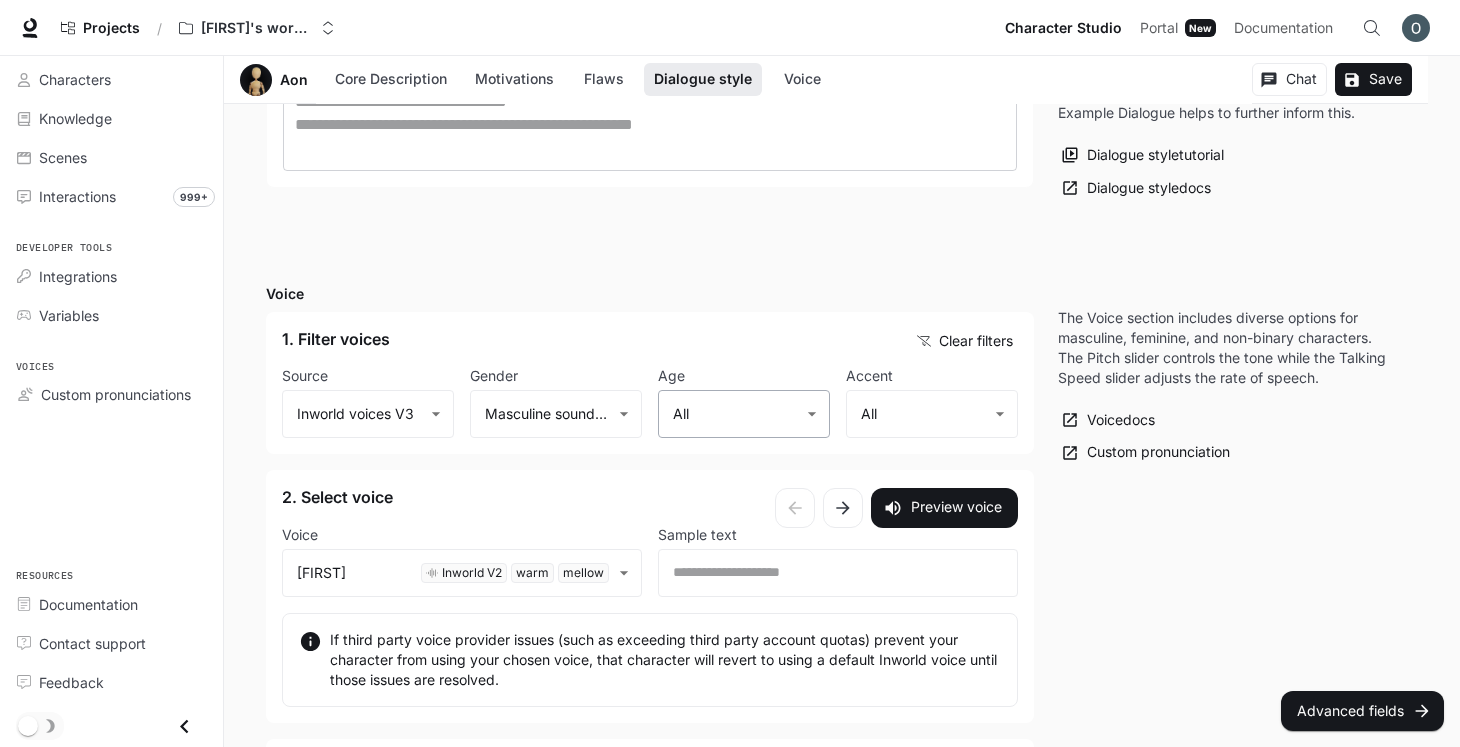 click on "**********" at bounding box center (730, -83) 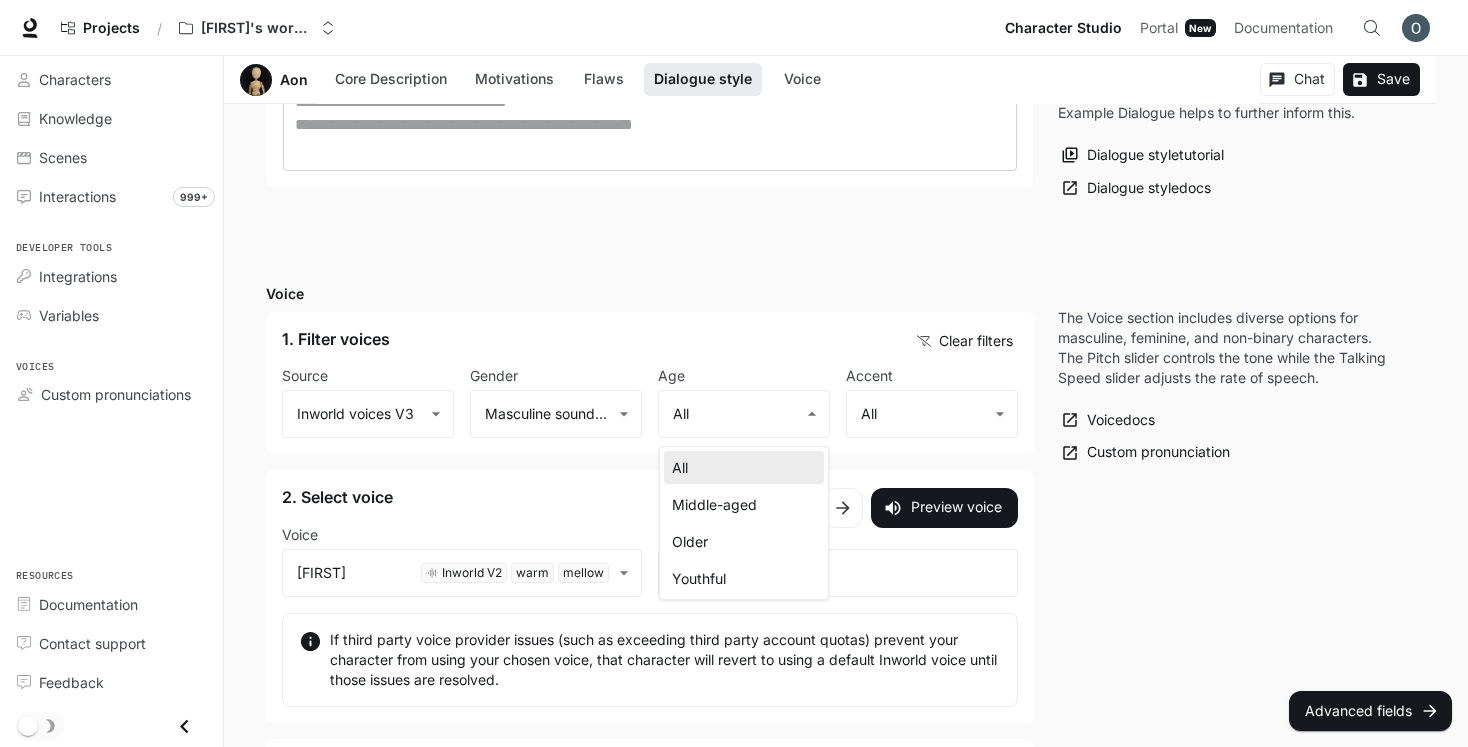 click on "Older" at bounding box center [744, 541] 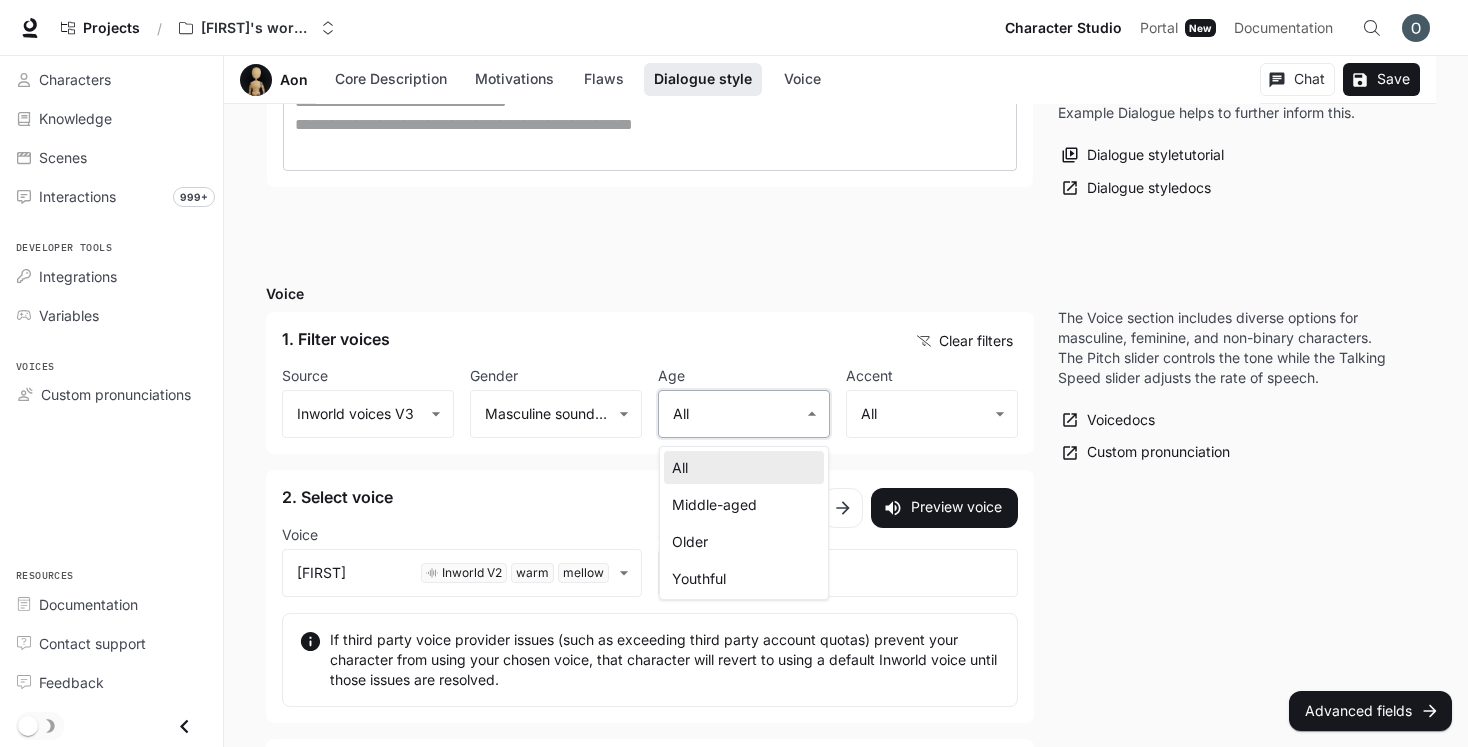 type on "**********" 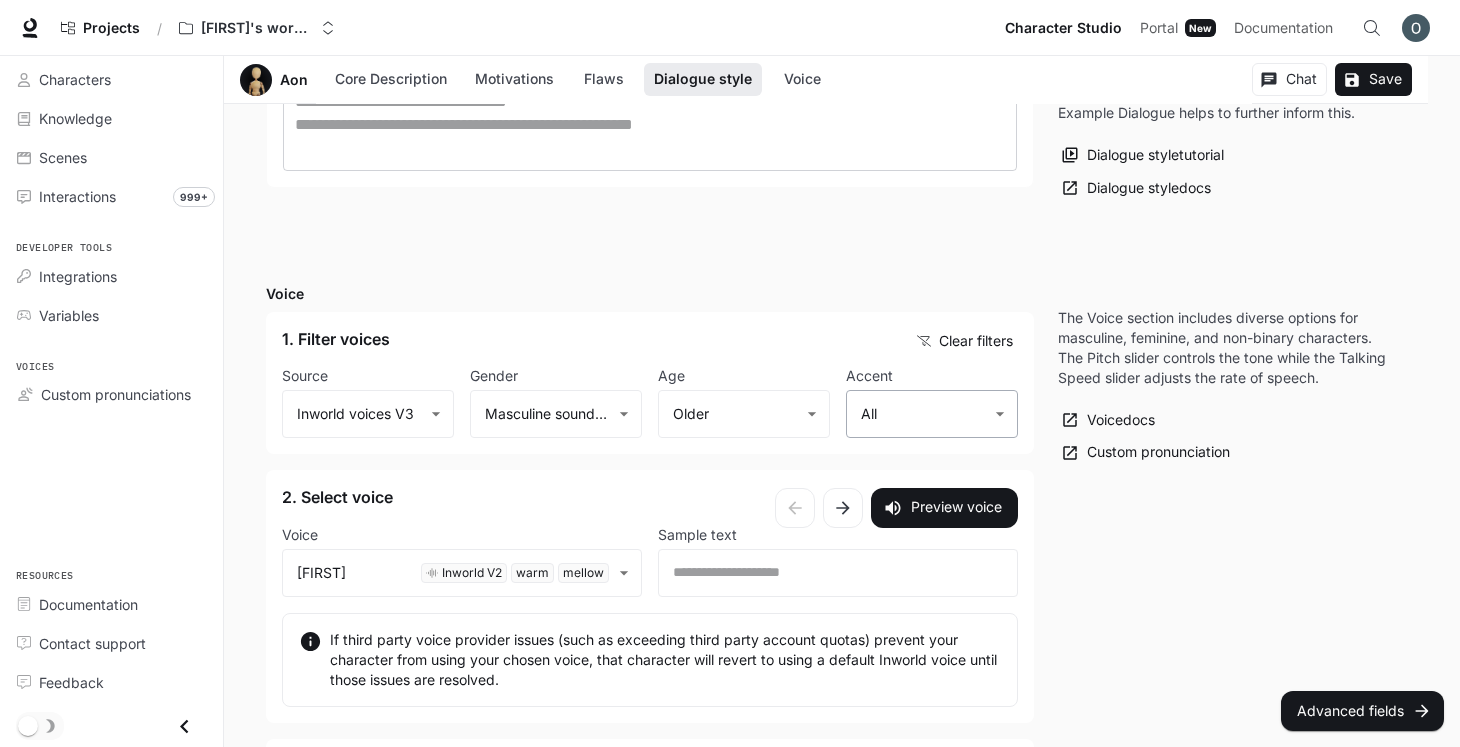 click on "**********" at bounding box center [730, -83] 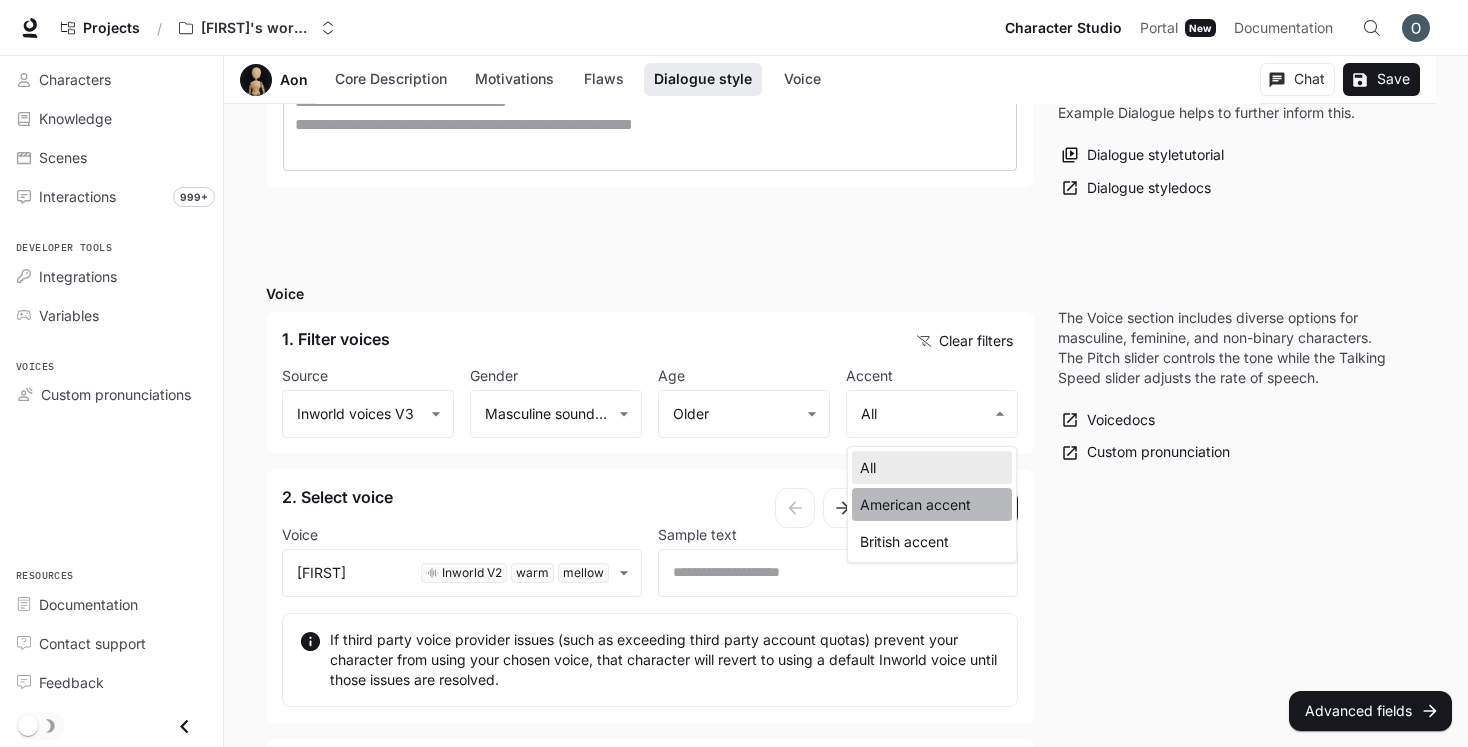 click on "American accent" at bounding box center [932, 504] 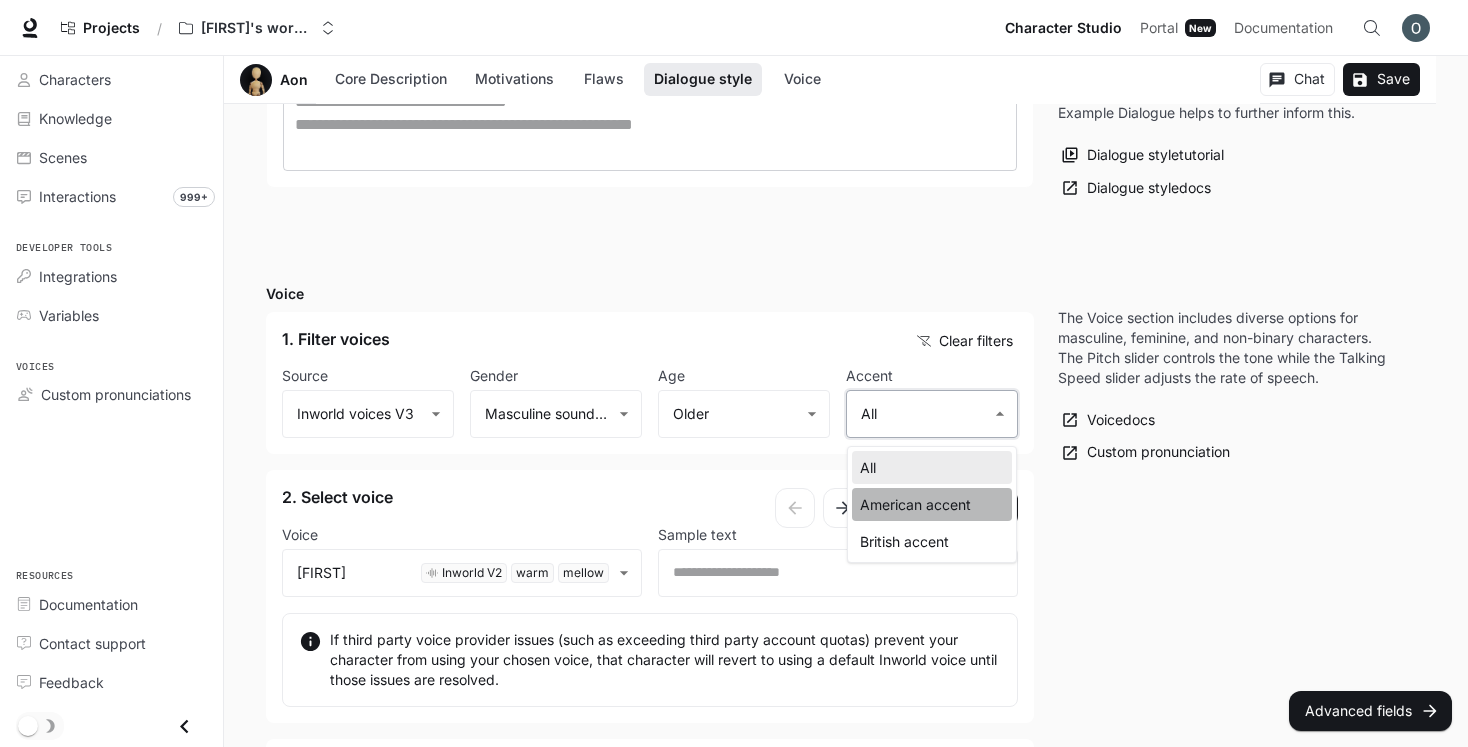 type on "**********" 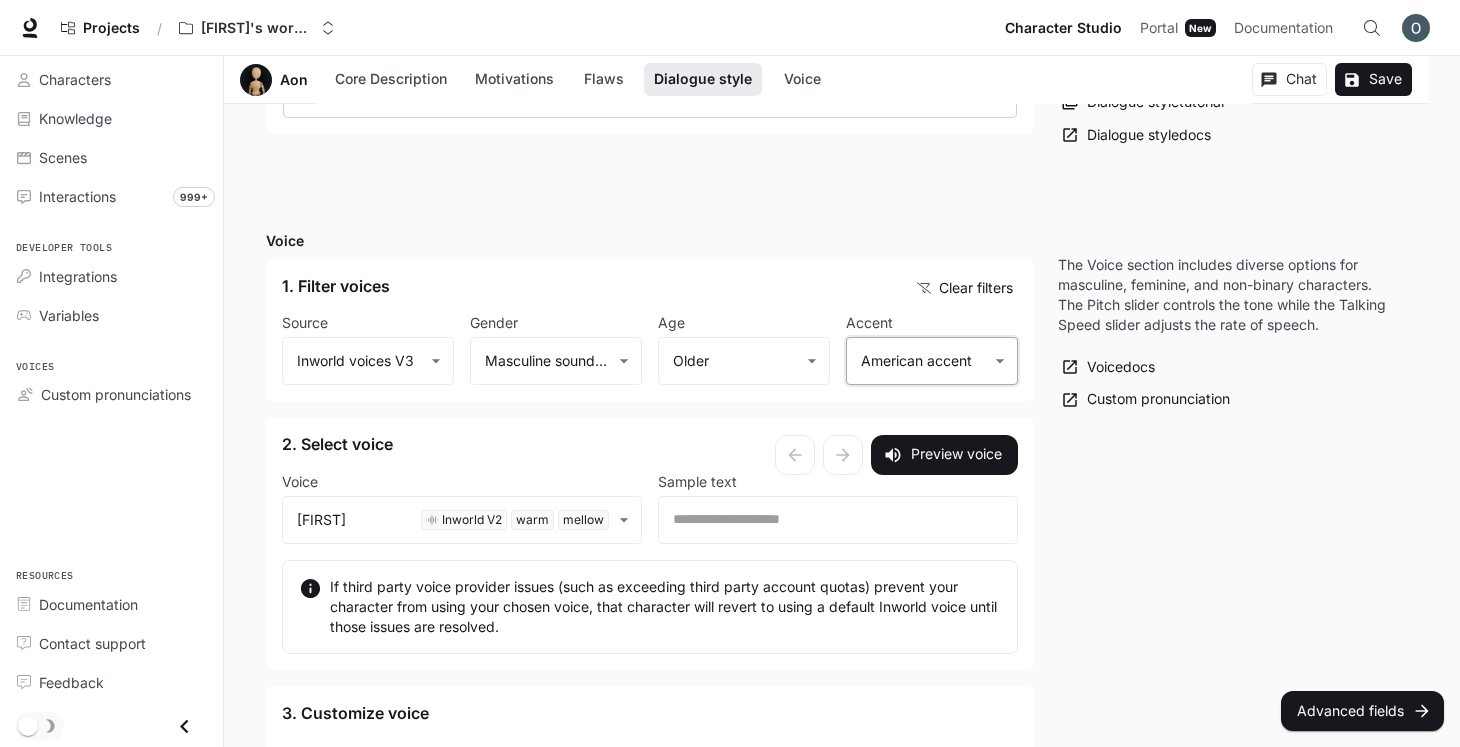 scroll, scrollTop: 1552, scrollLeft: 0, axis: vertical 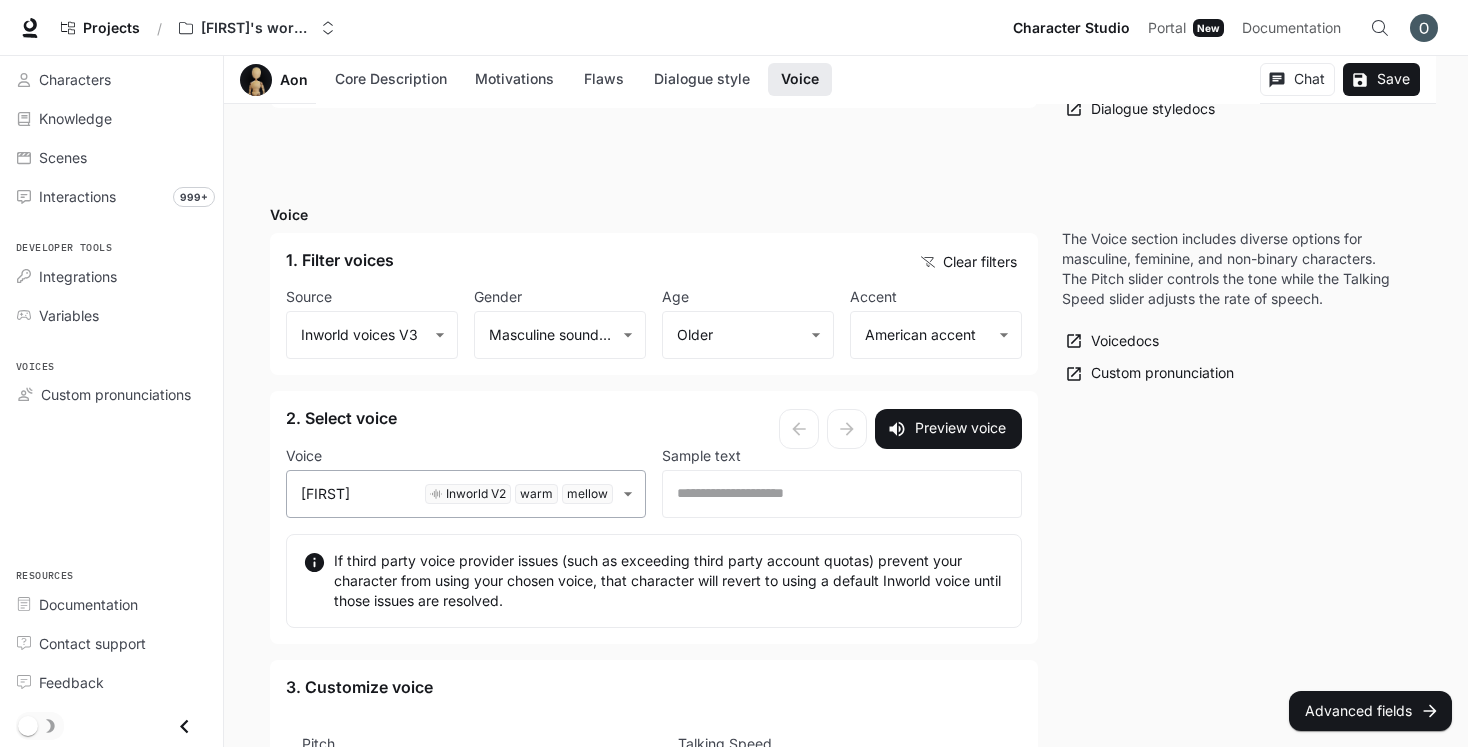 click on "**********" at bounding box center [734, -162] 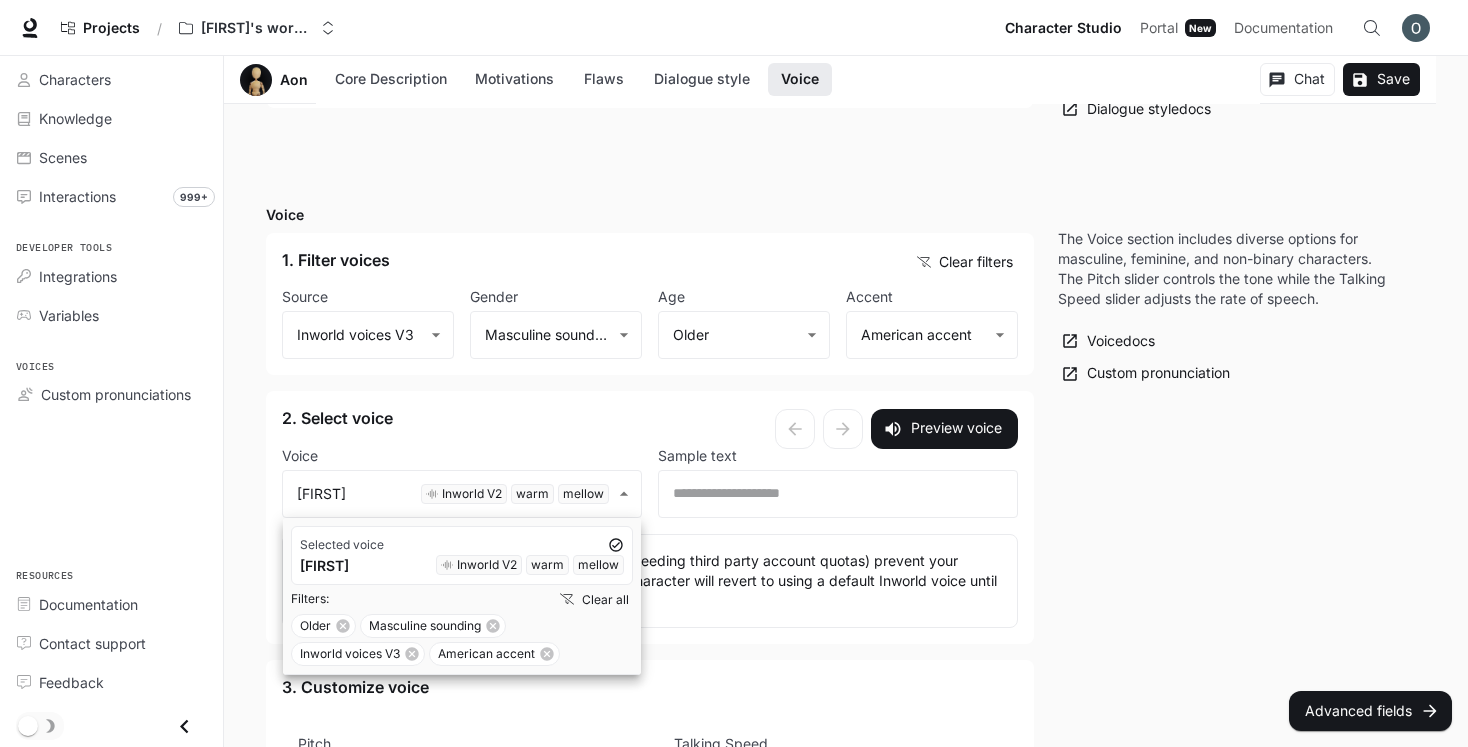 click at bounding box center [734, 373] 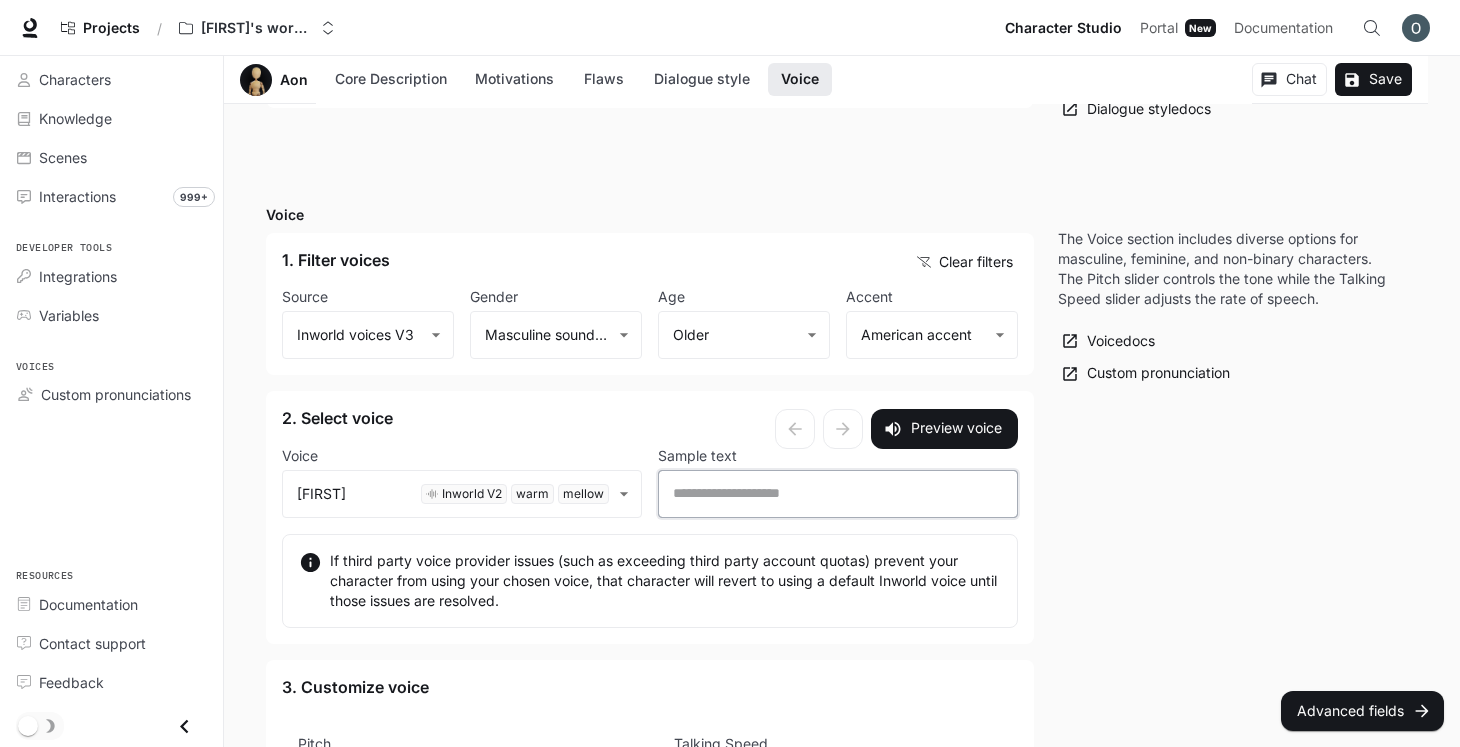 click at bounding box center (838, 494) 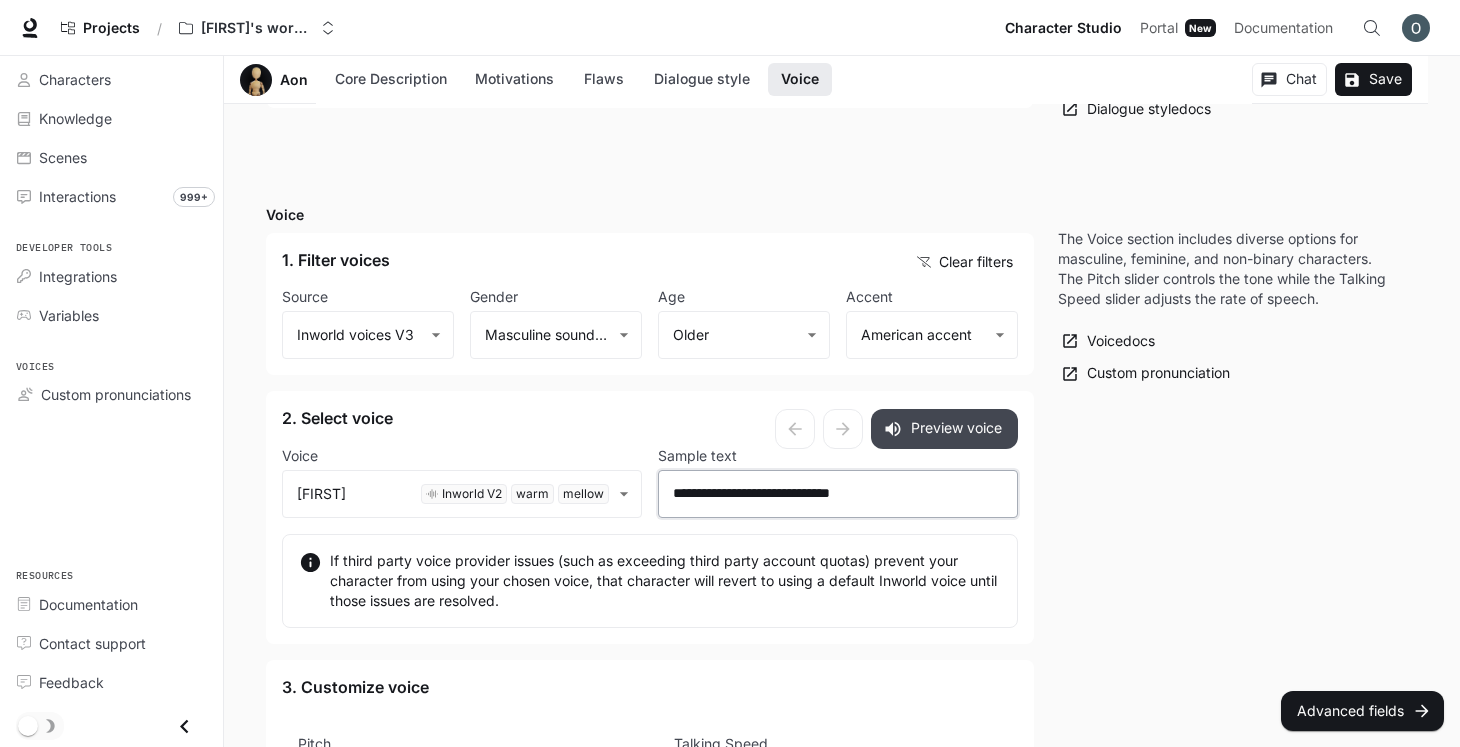type on "**********" 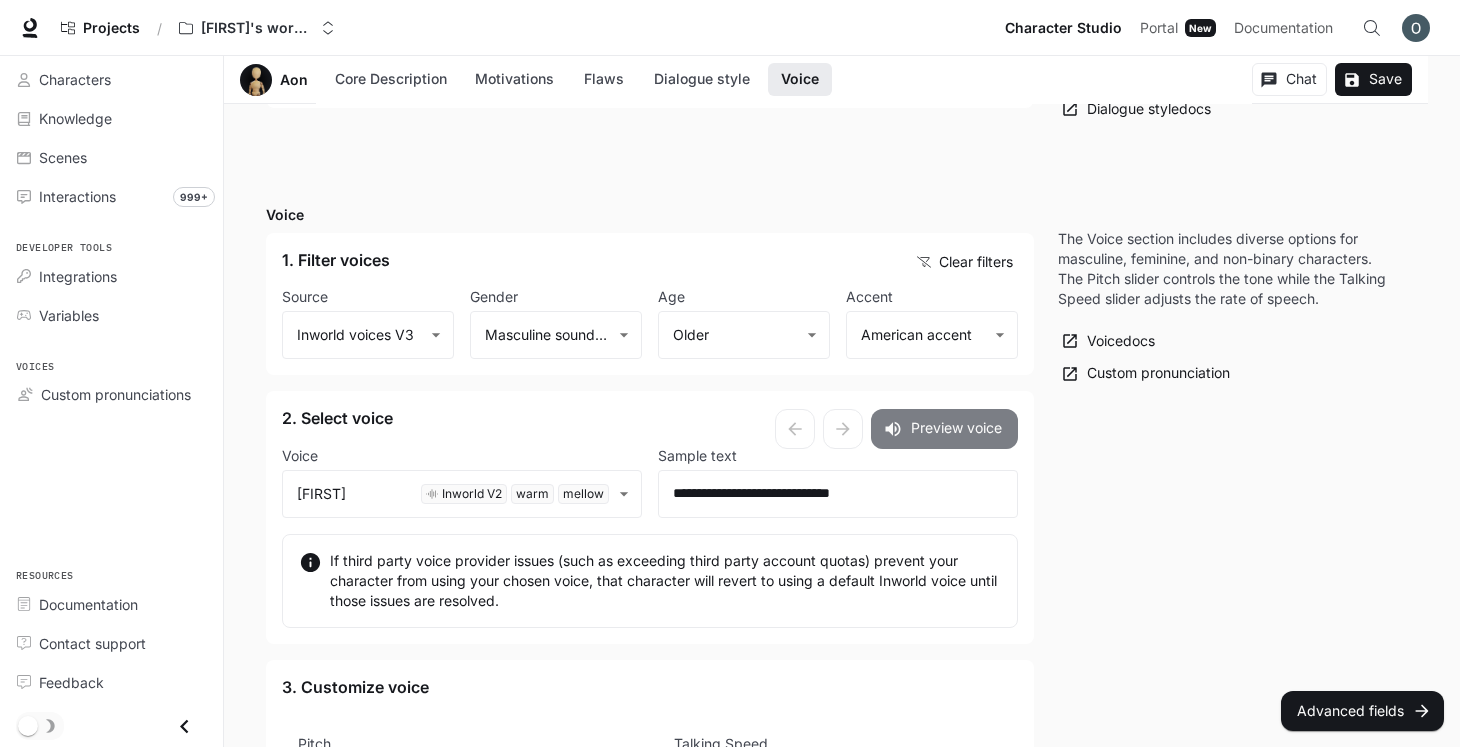 click on "Preview voice" at bounding box center [944, 429] 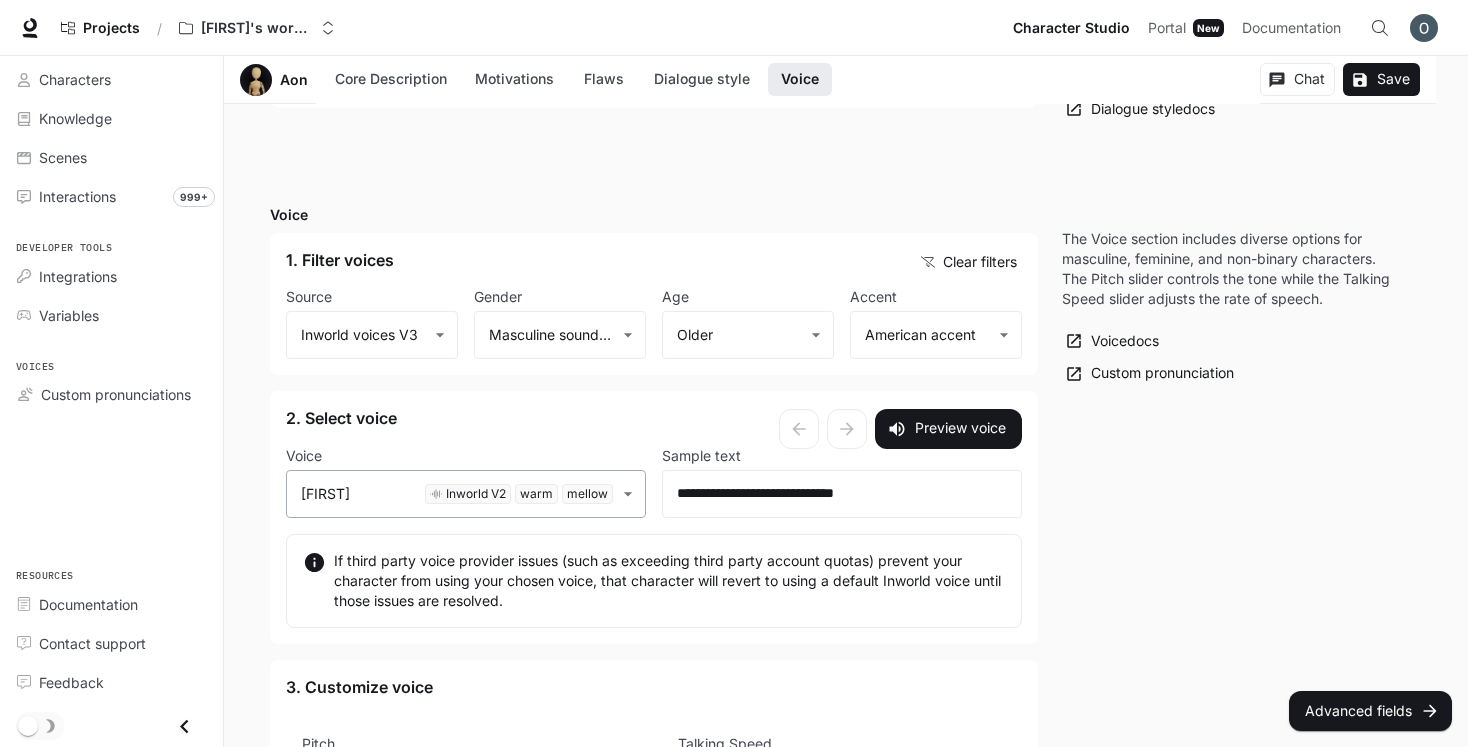 click on "**********" at bounding box center (734, -162) 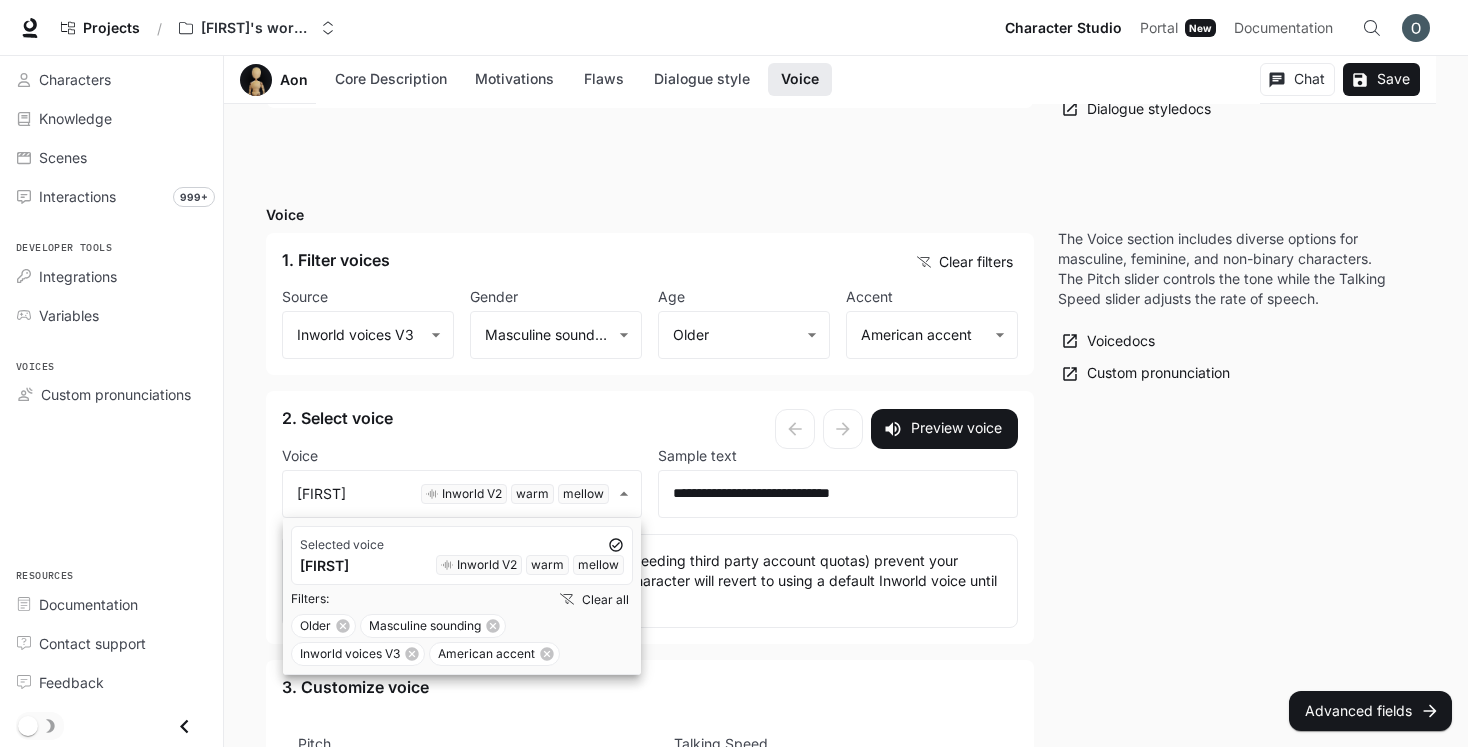 click on "Ashley Inworld V2 warm mellow" at bounding box center [462, 565] 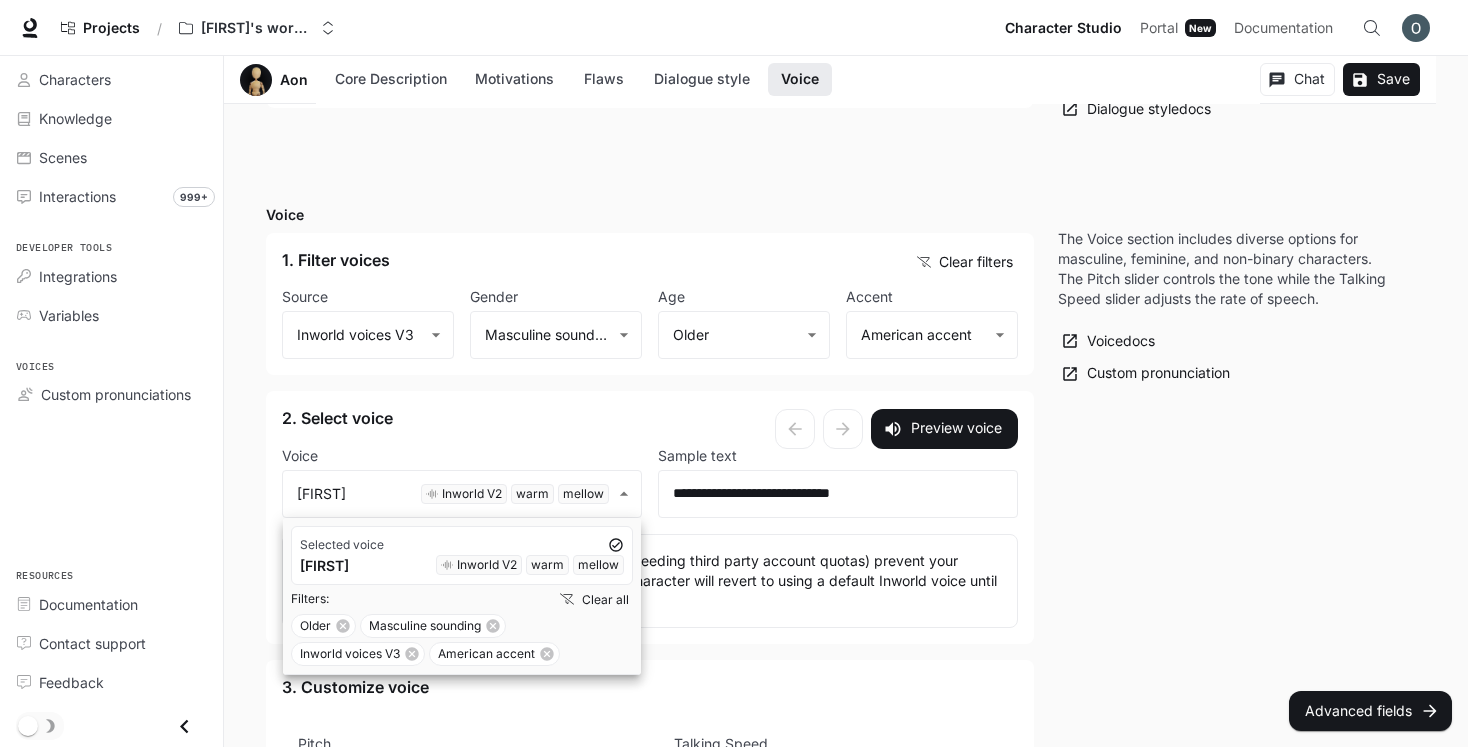 click at bounding box center (734, 373) 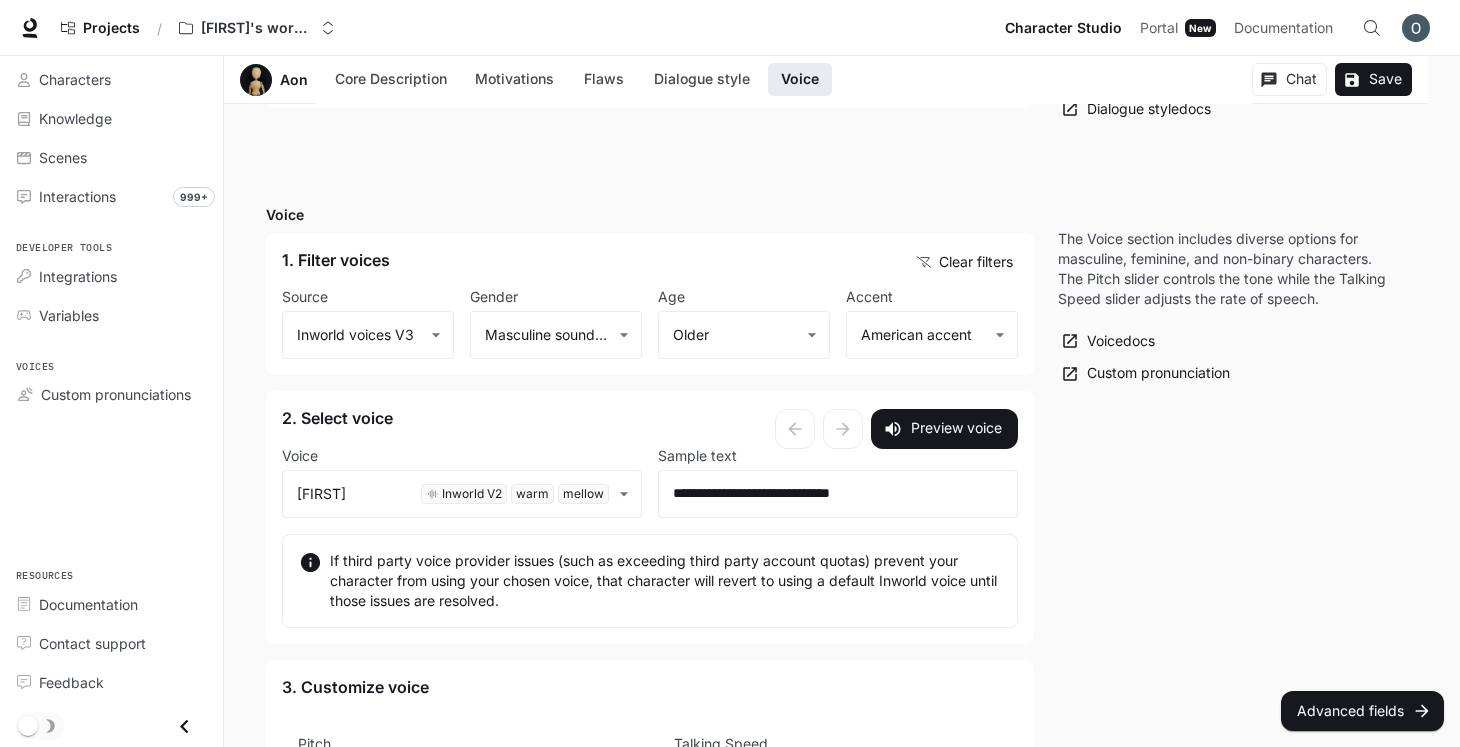 click on "Clear filters" at bounding box center [965, 262] 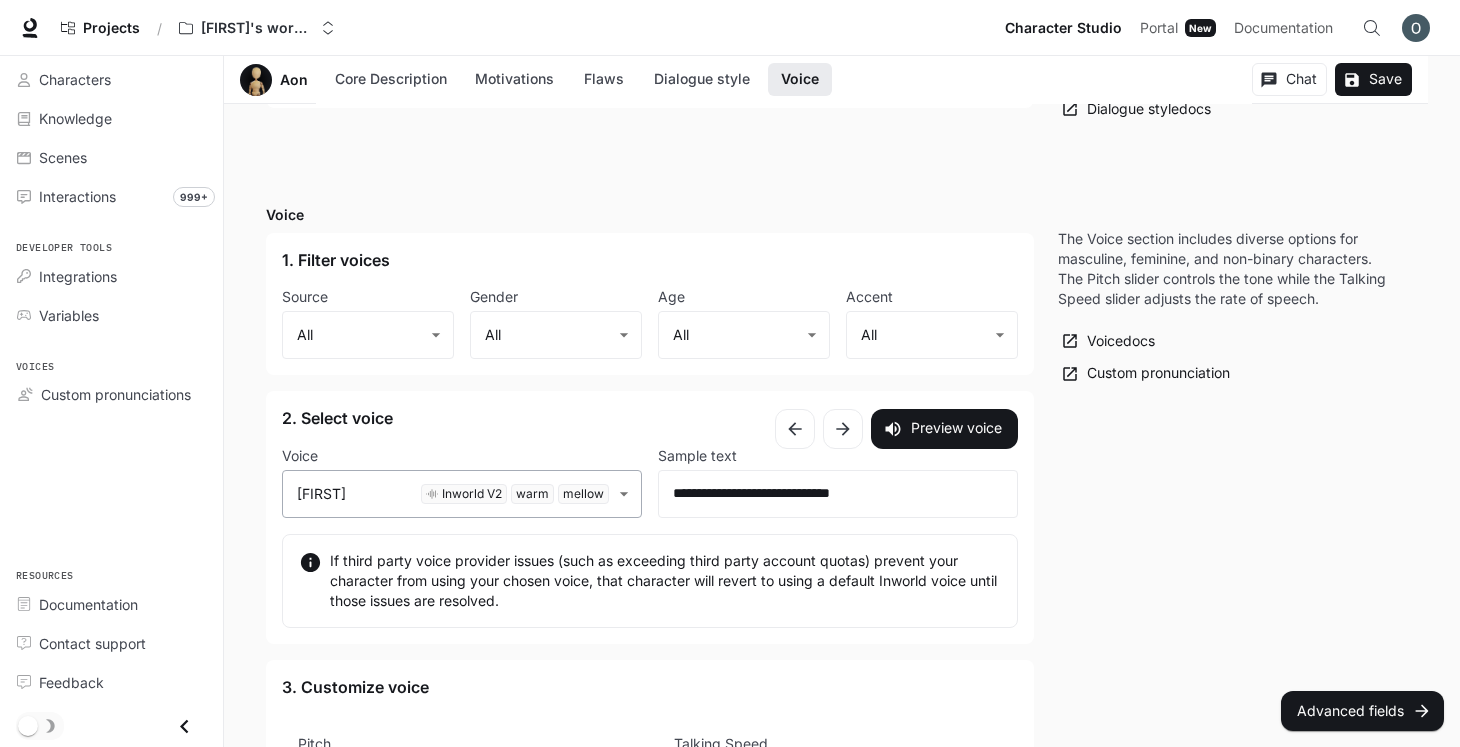 click on "**********" at bounding box center (730, -162) 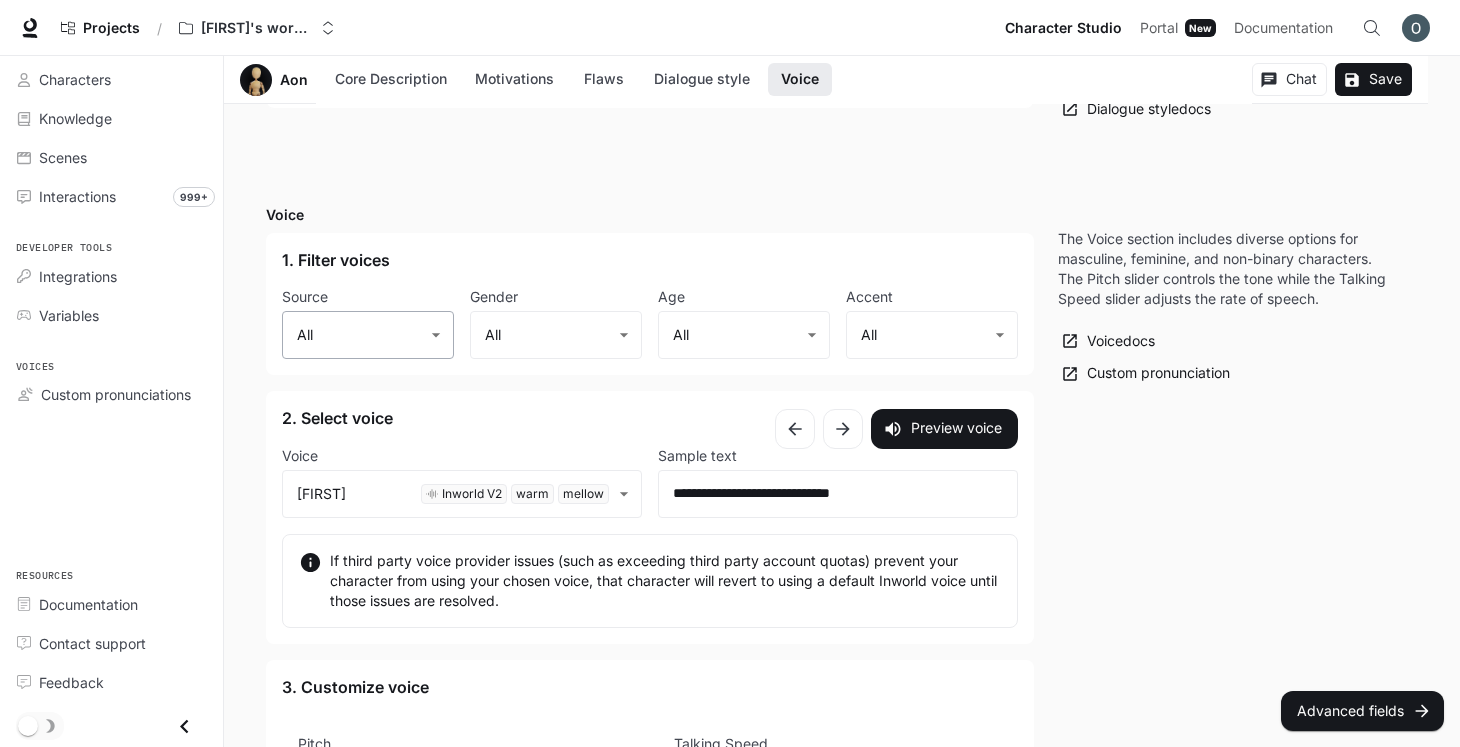click on "**********" at bounding box center (730, -162) 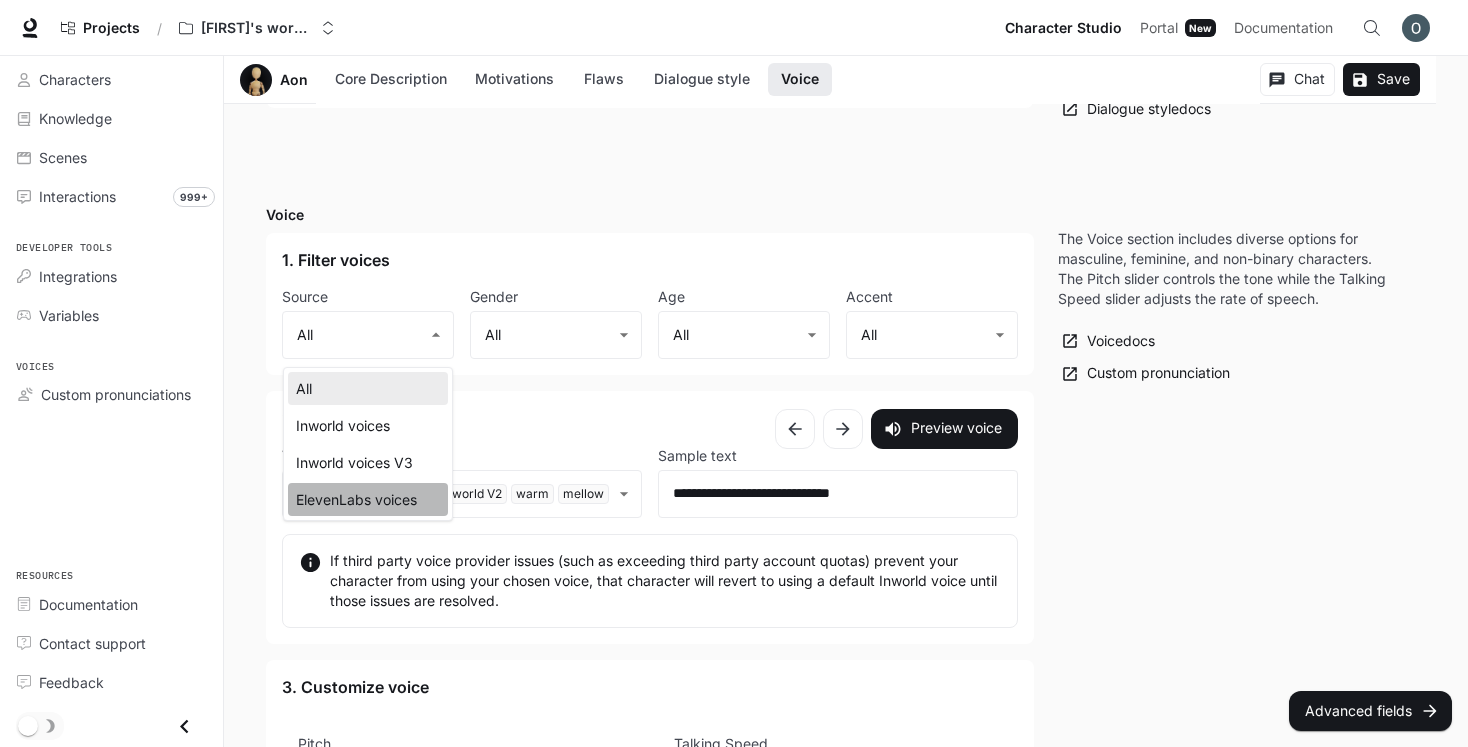 click on "ElevenLabs voices" at bounding box center [368, 499] 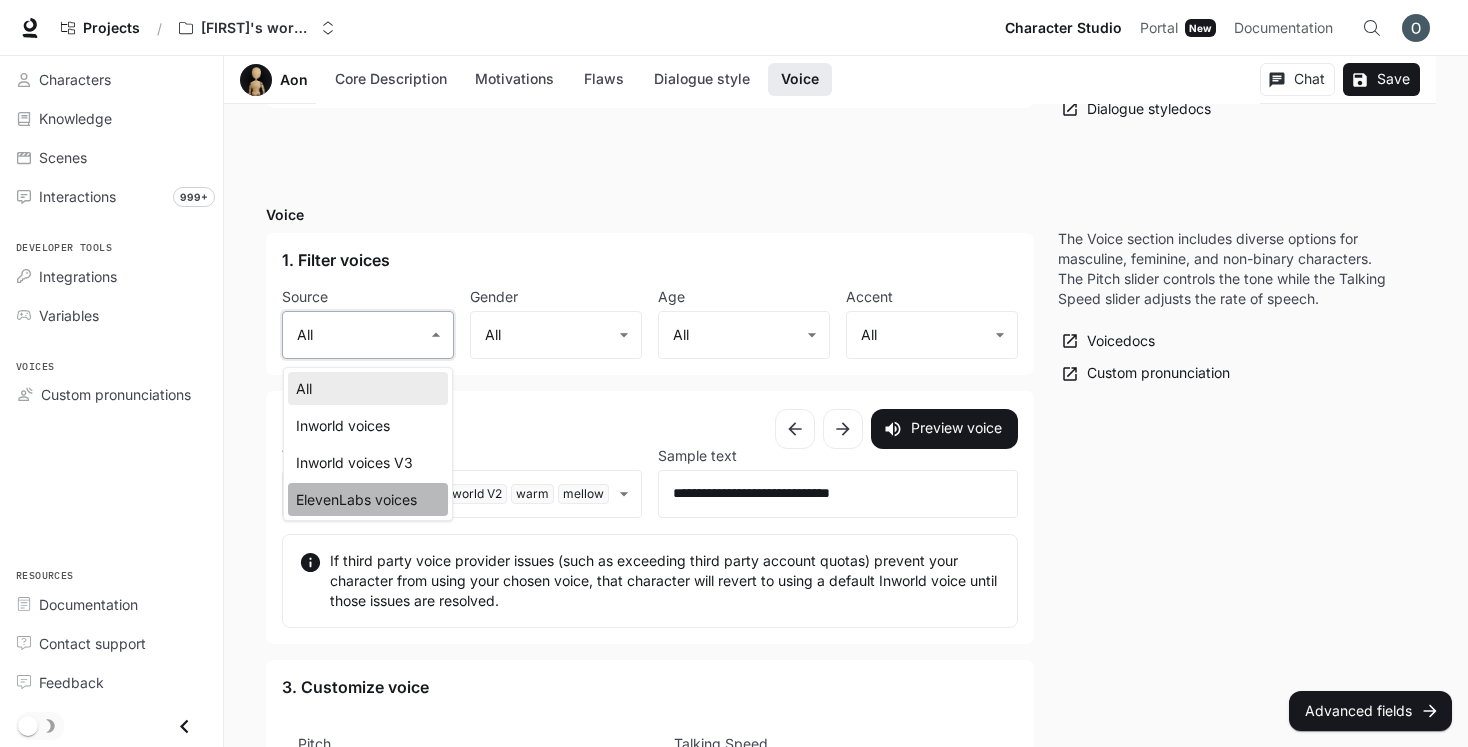 type on "**********" 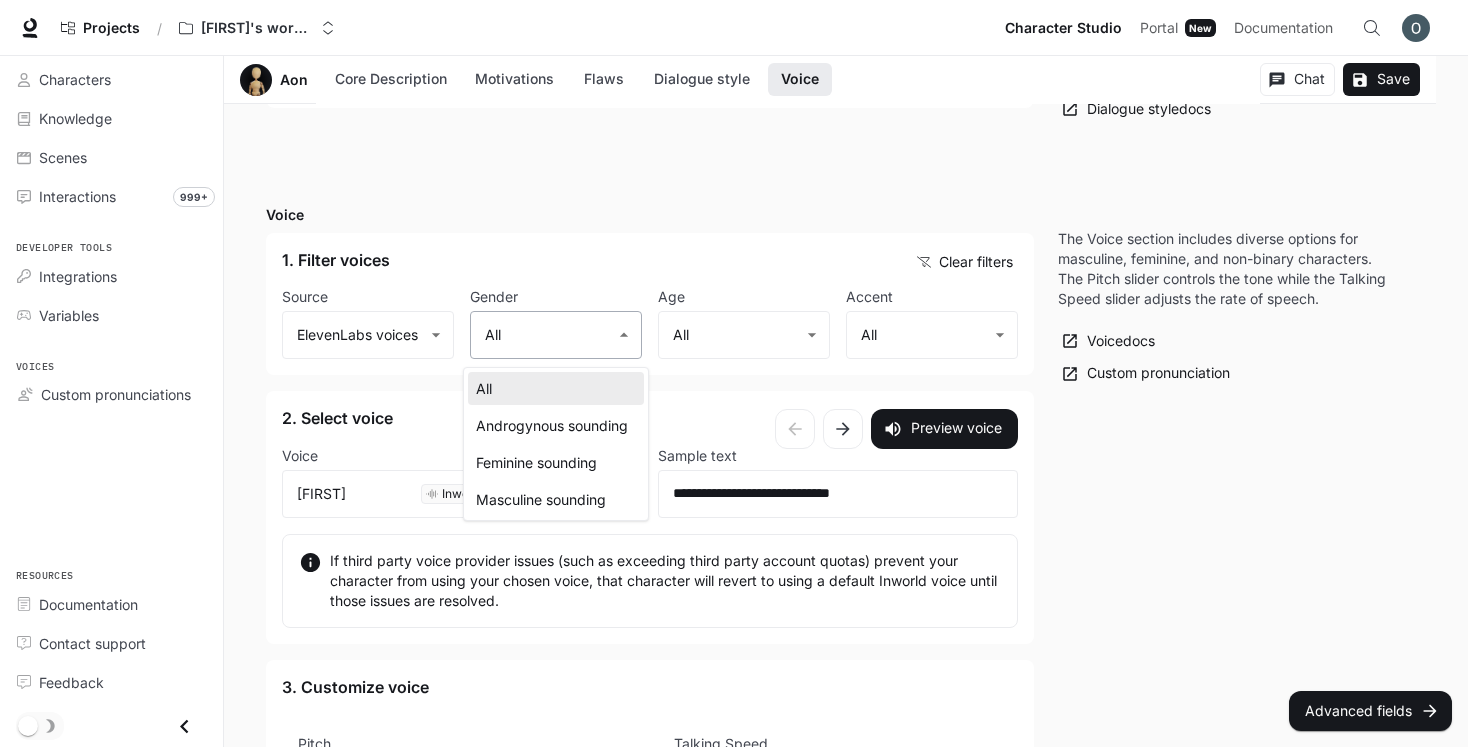 click on "**********" at bounding box center [734, -162] 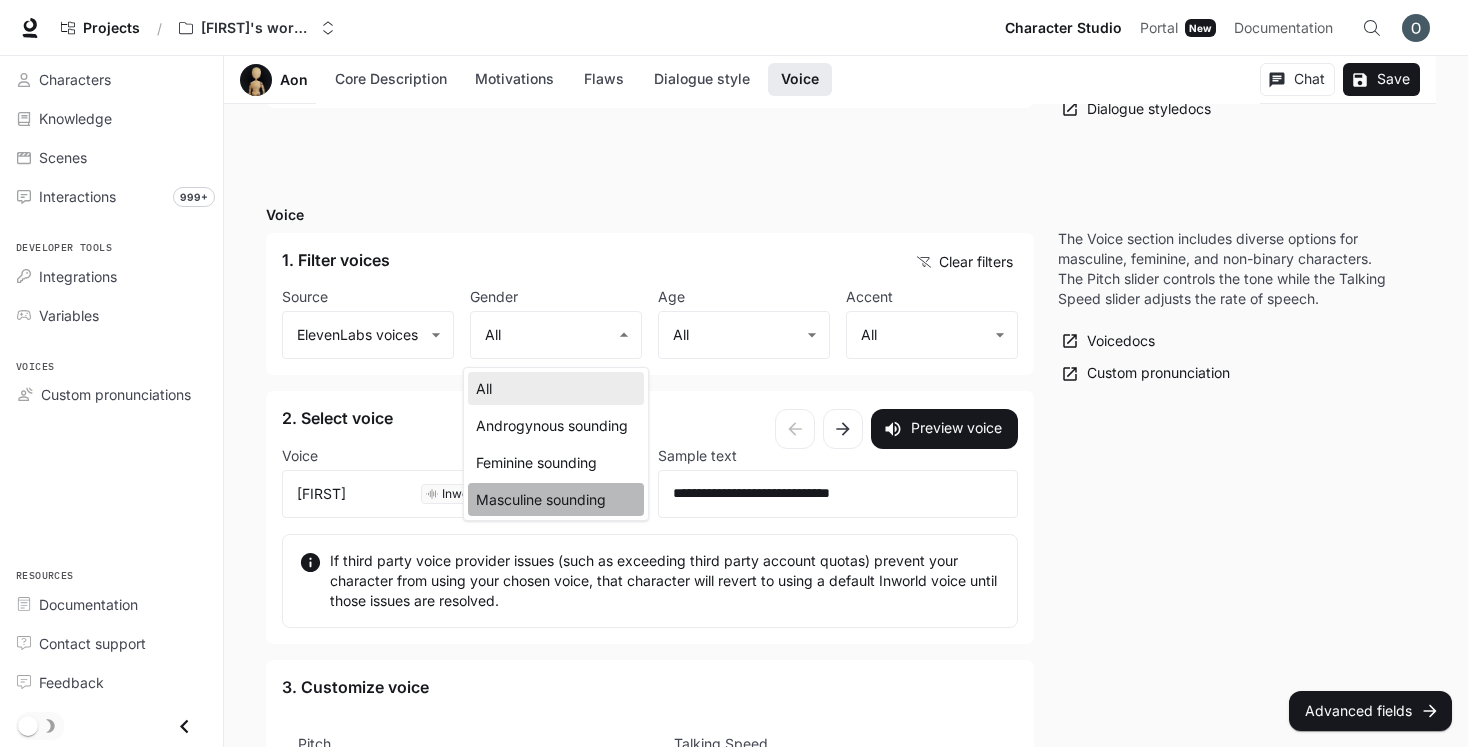 click on "Masculine sounding" at bounding box center (556, 499) 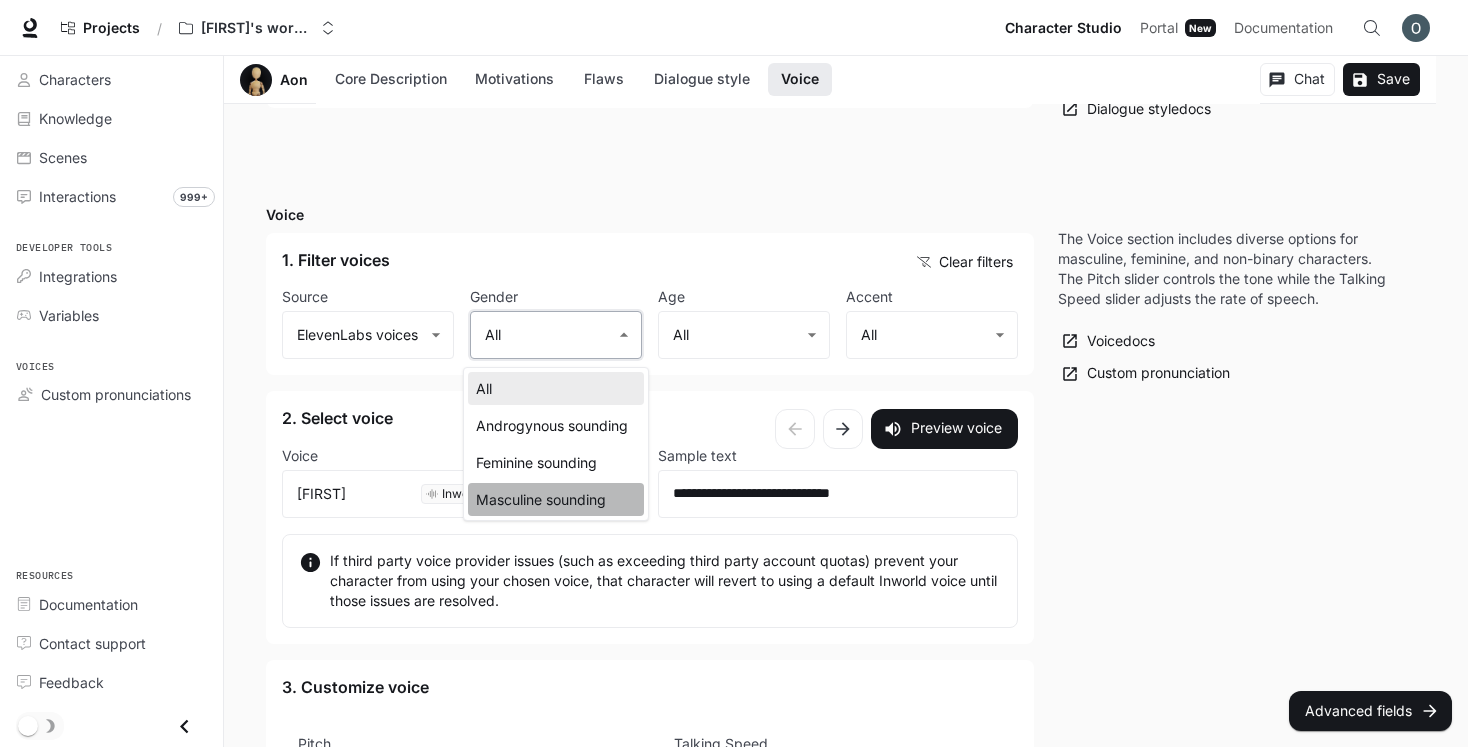 type on "**********" 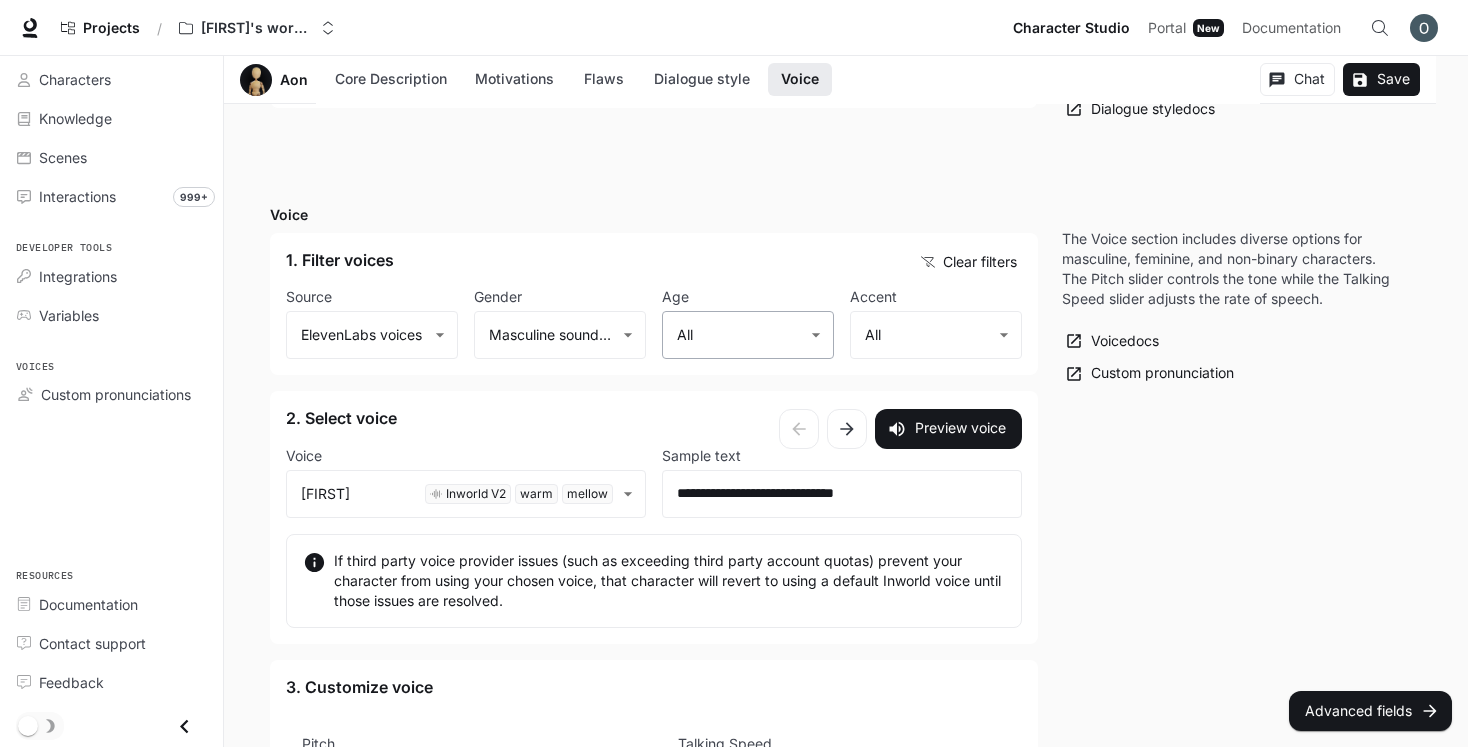 click on "**********" at bounding box center (734, -162) 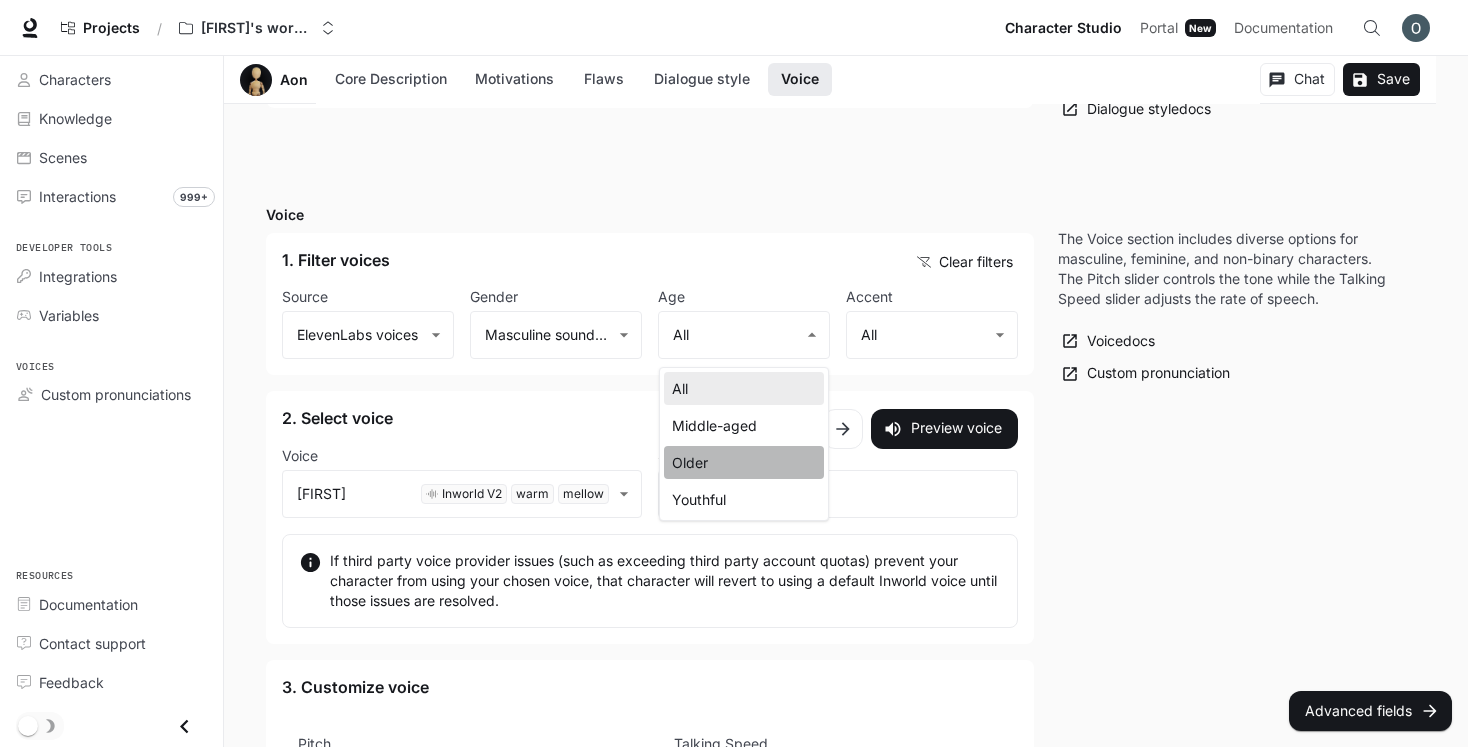 click on "Older" at bounding box center (744, 462) 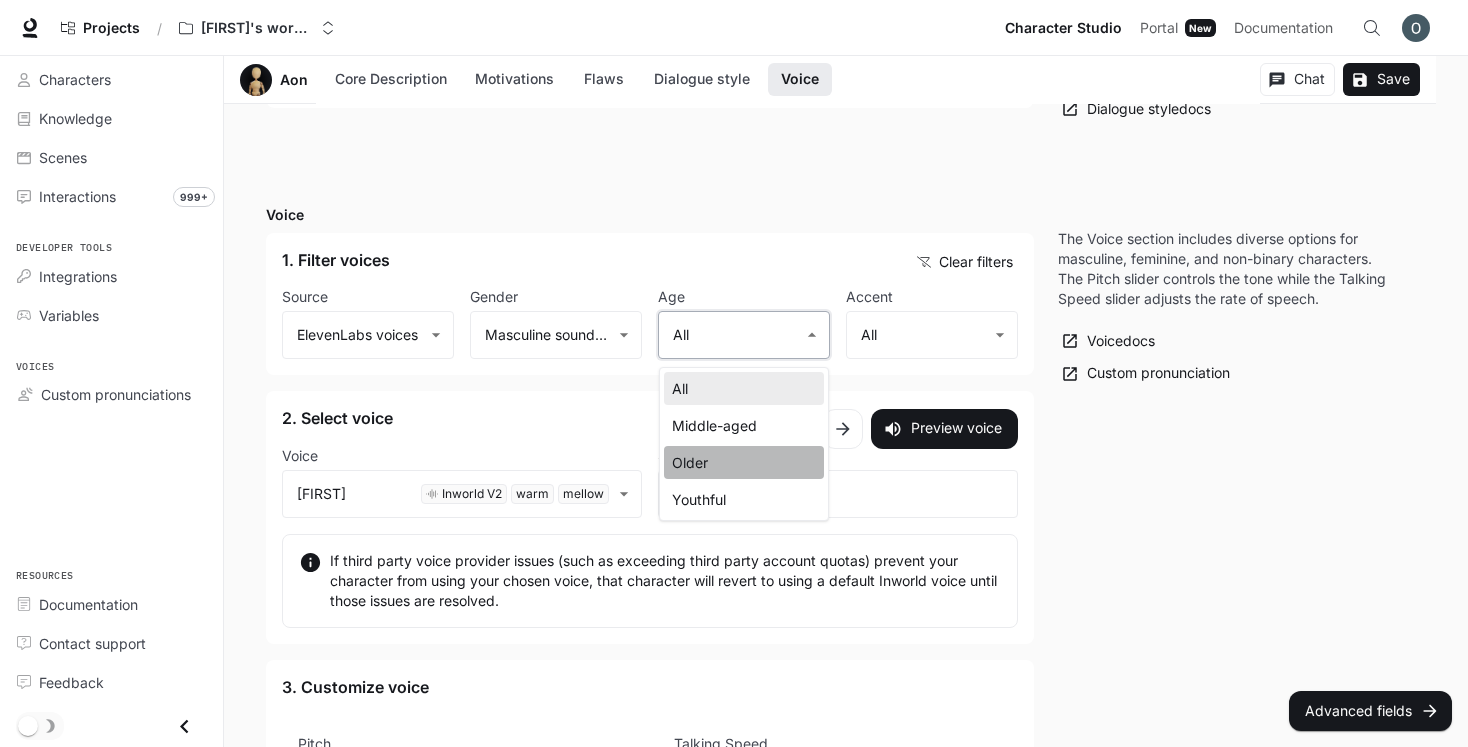 type on "**********" 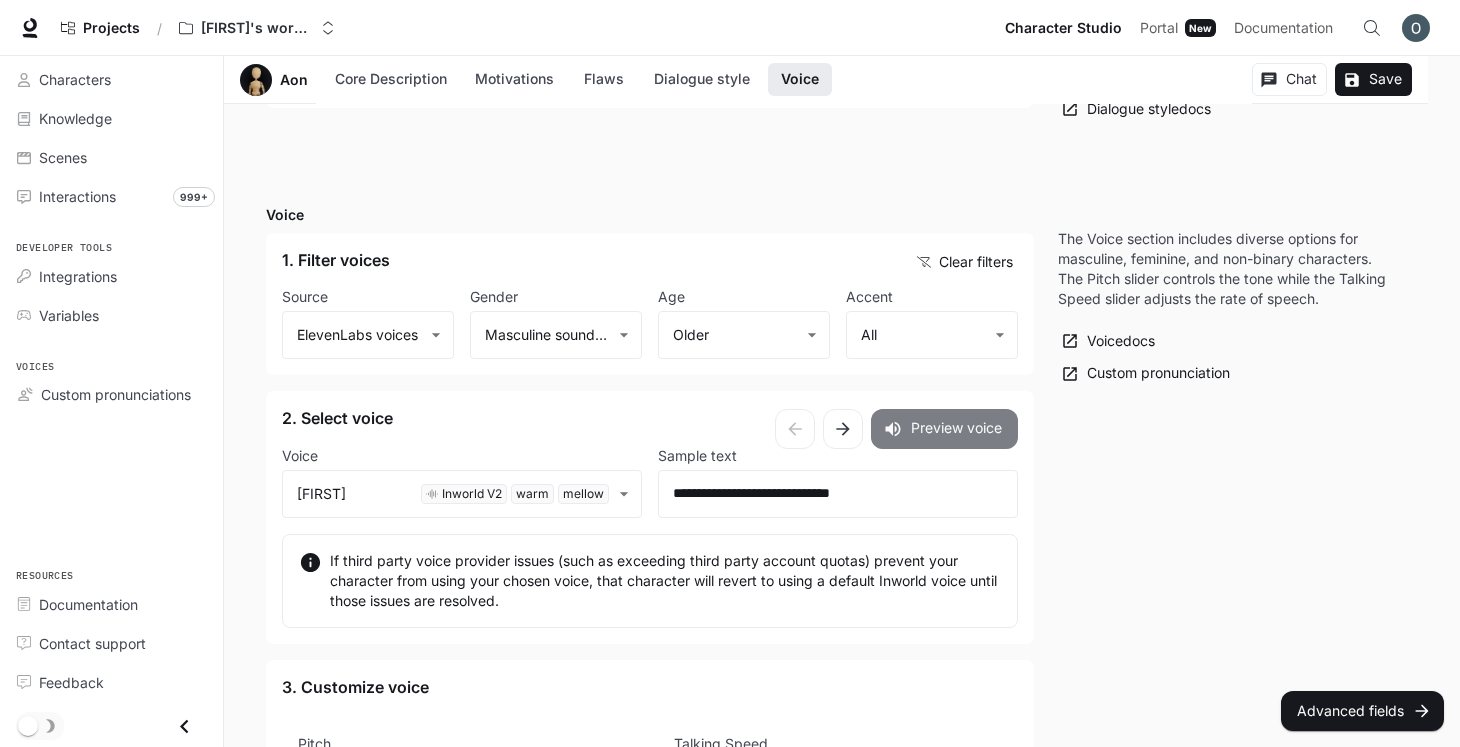 click on "Preview voice" at bounding box center (944, 429) 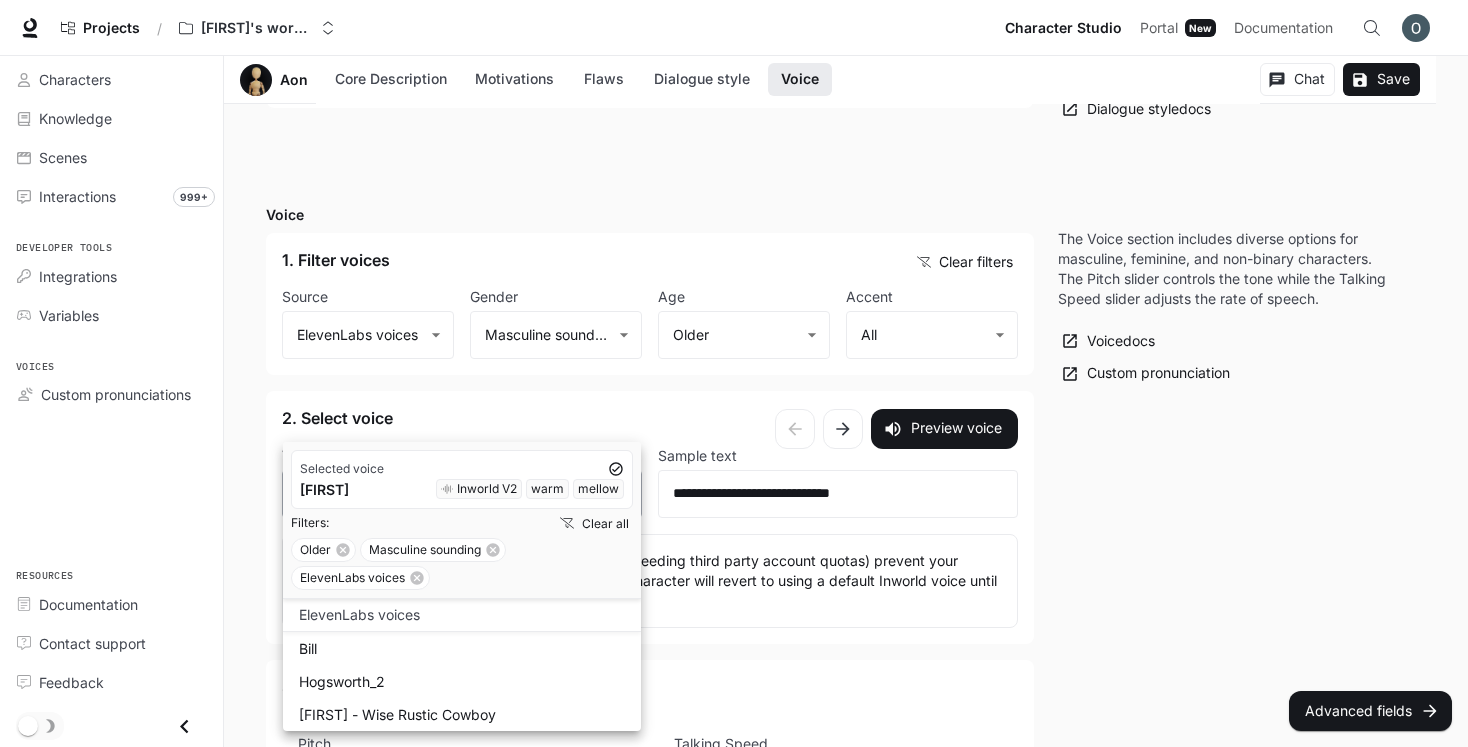 click on "**********" at bounding box center (734, -162) 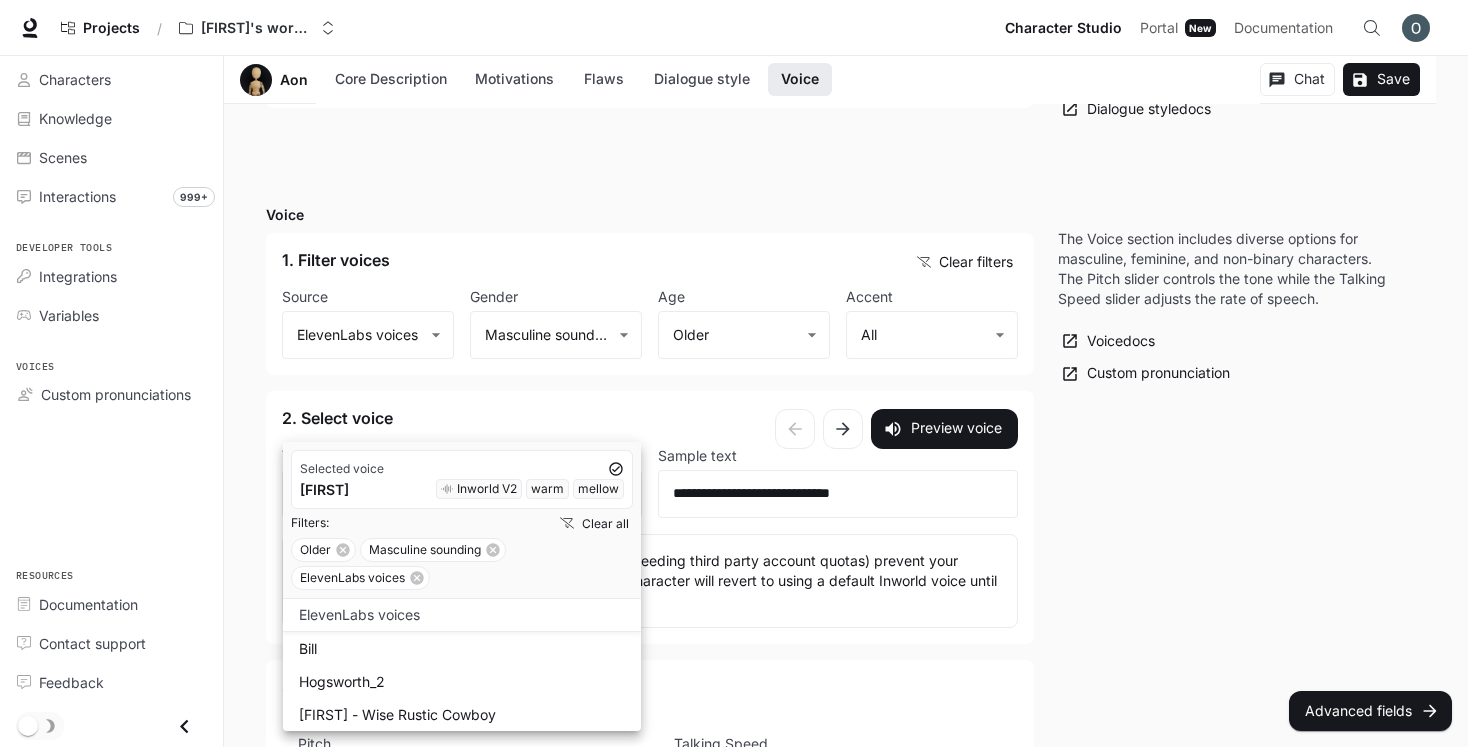 click on "Bill" at bounding box center [466, 648] 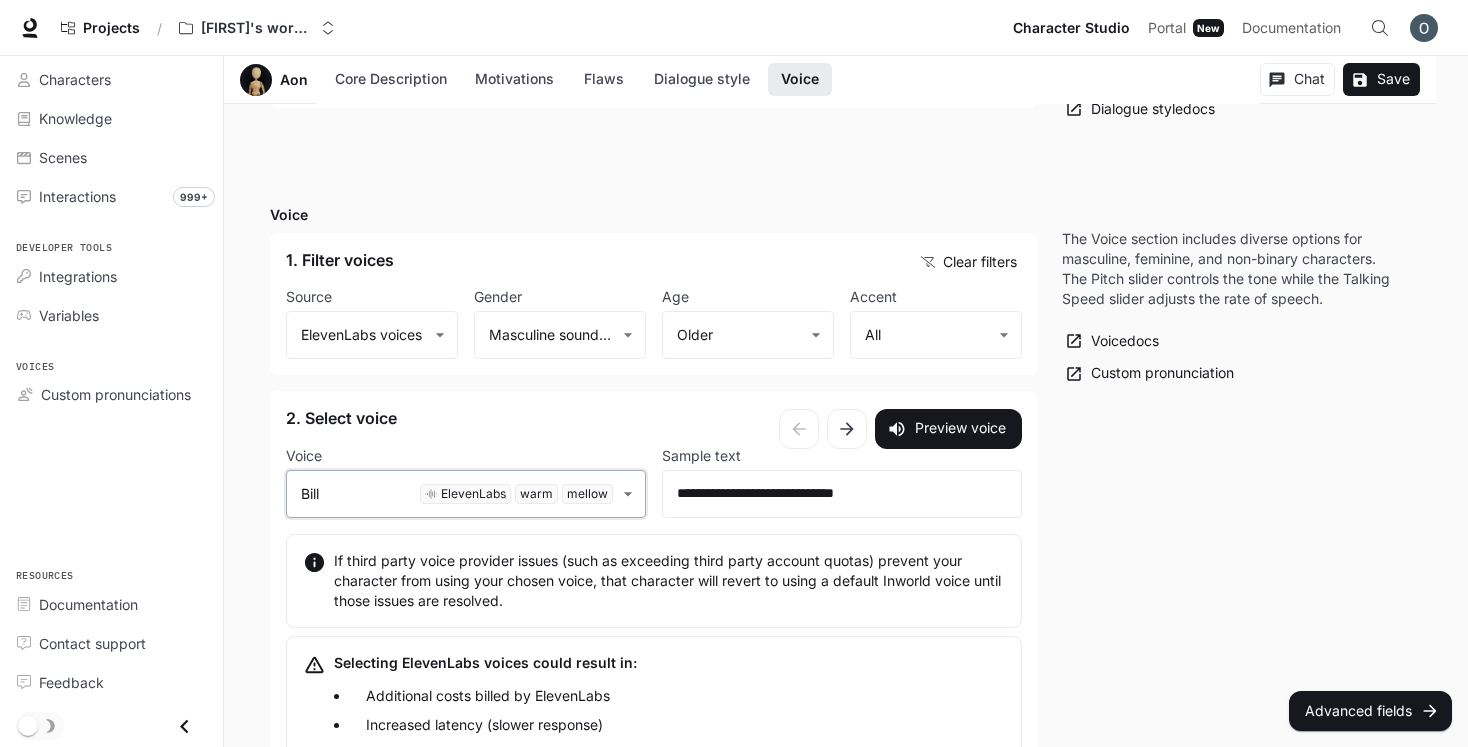 type on "**********" 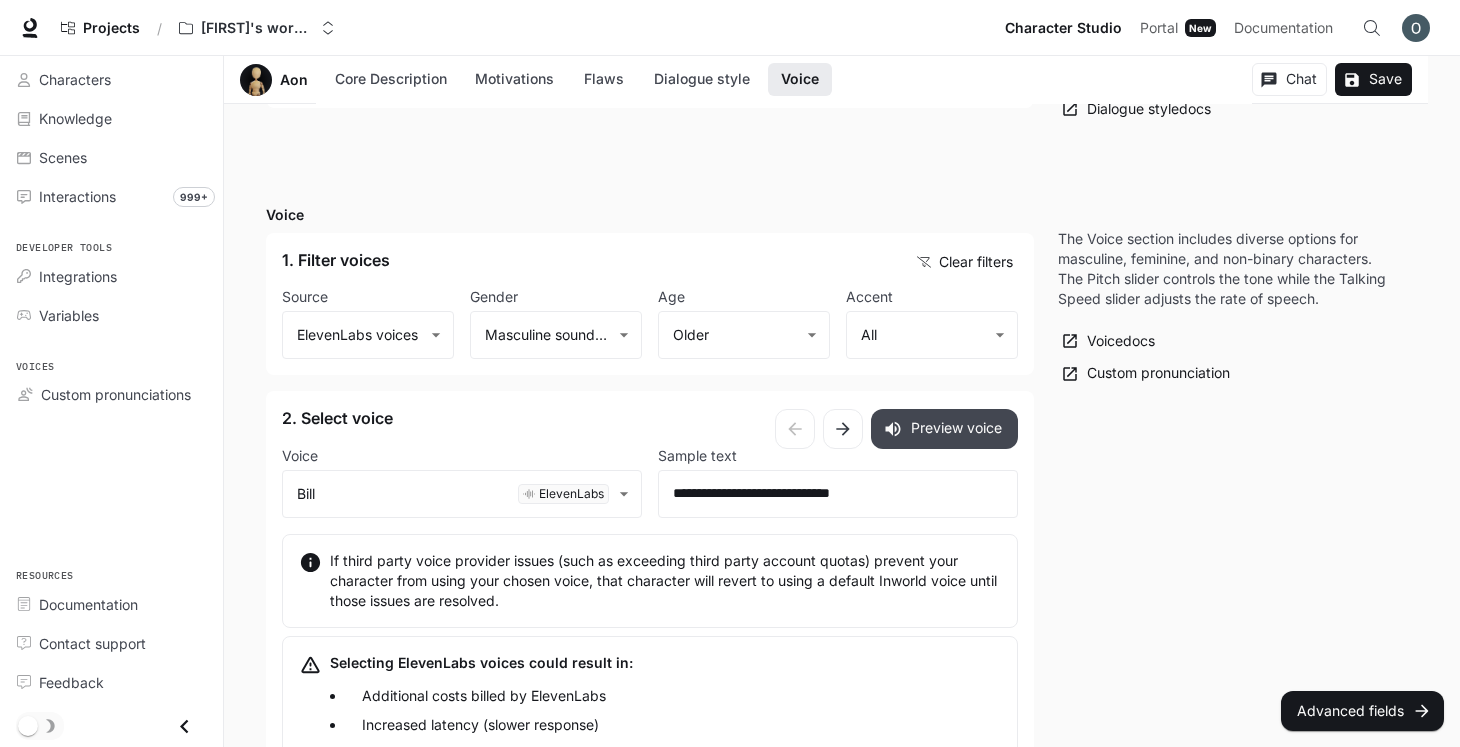 click on "Preview voice" at bounding box center (944, 429) 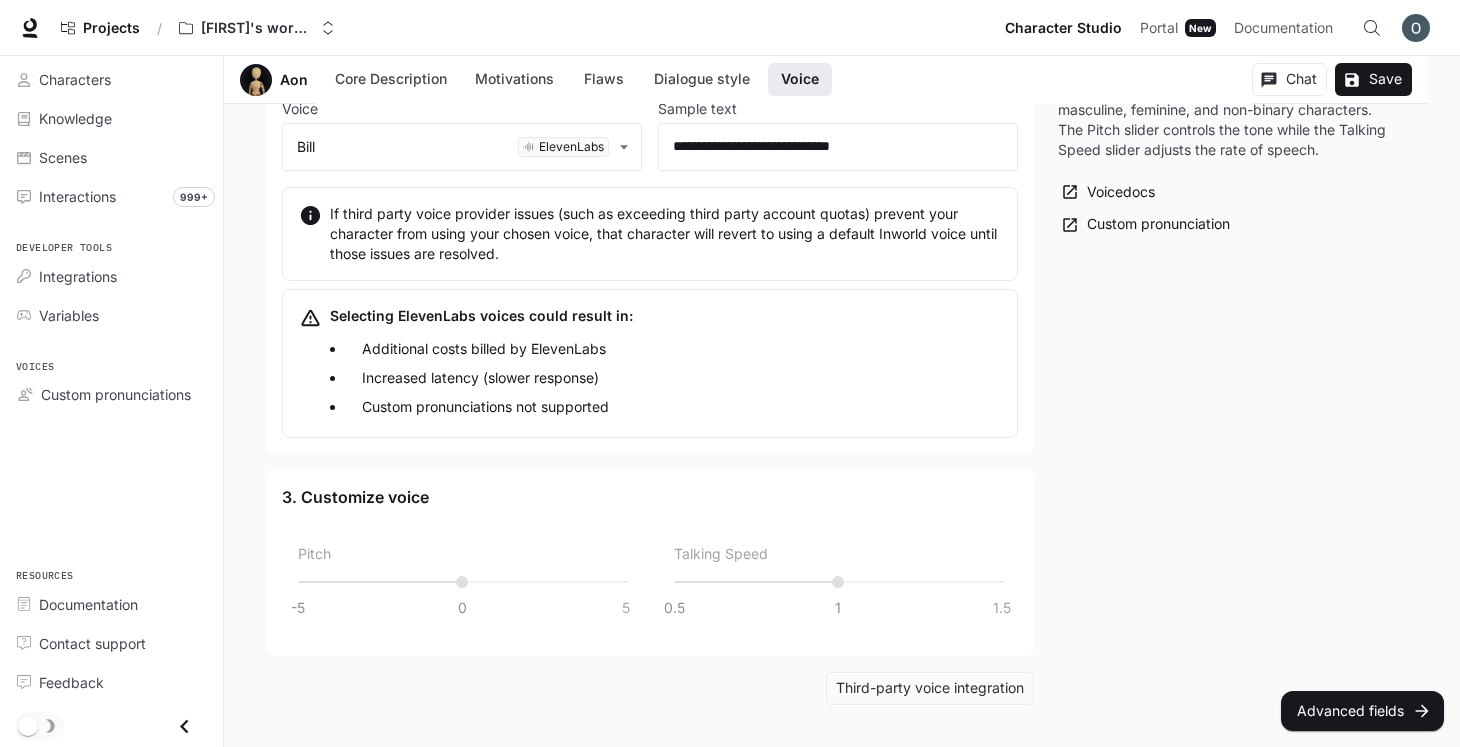 scroll, scrollTop: 1984, scrollLeft: 0, axis: vertical 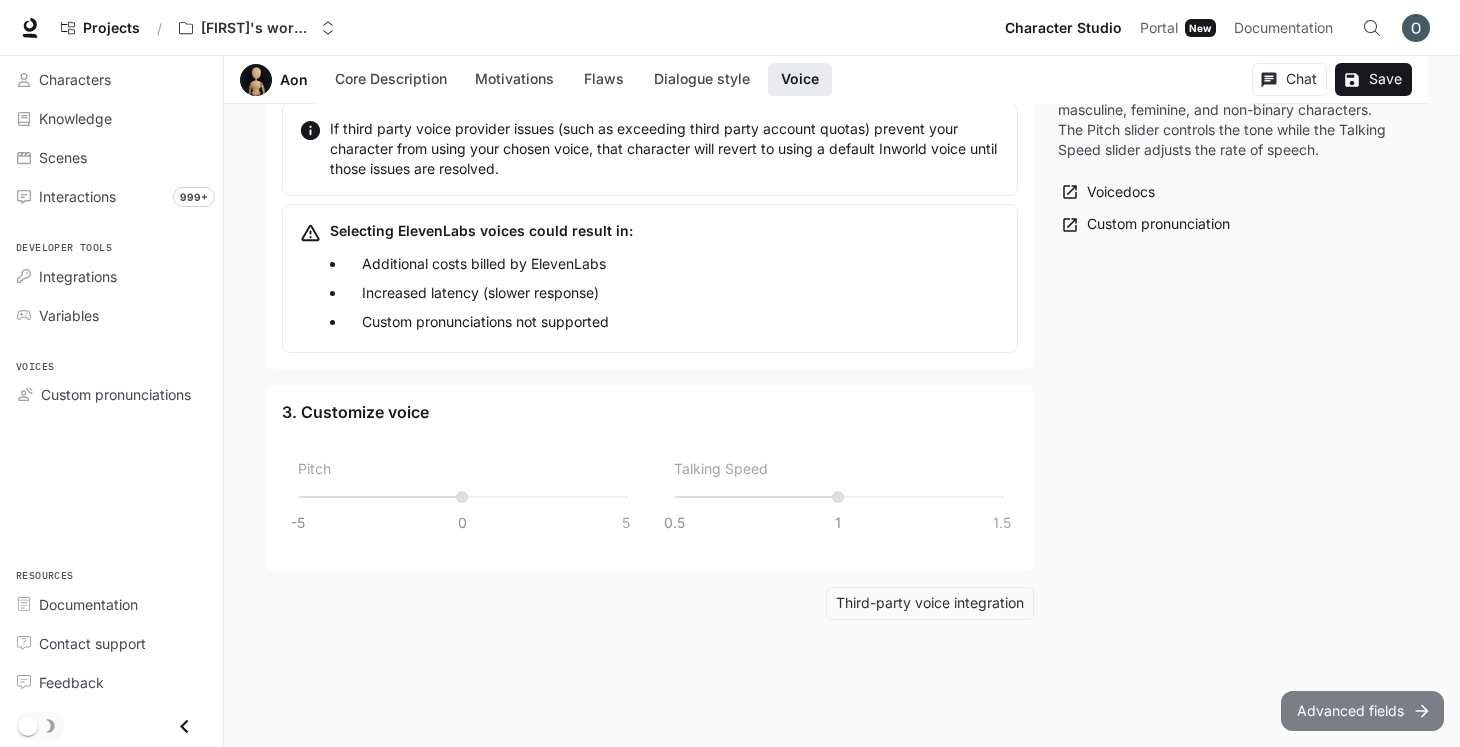 click on "Advanced fields" at bounding box center (1362, 711) 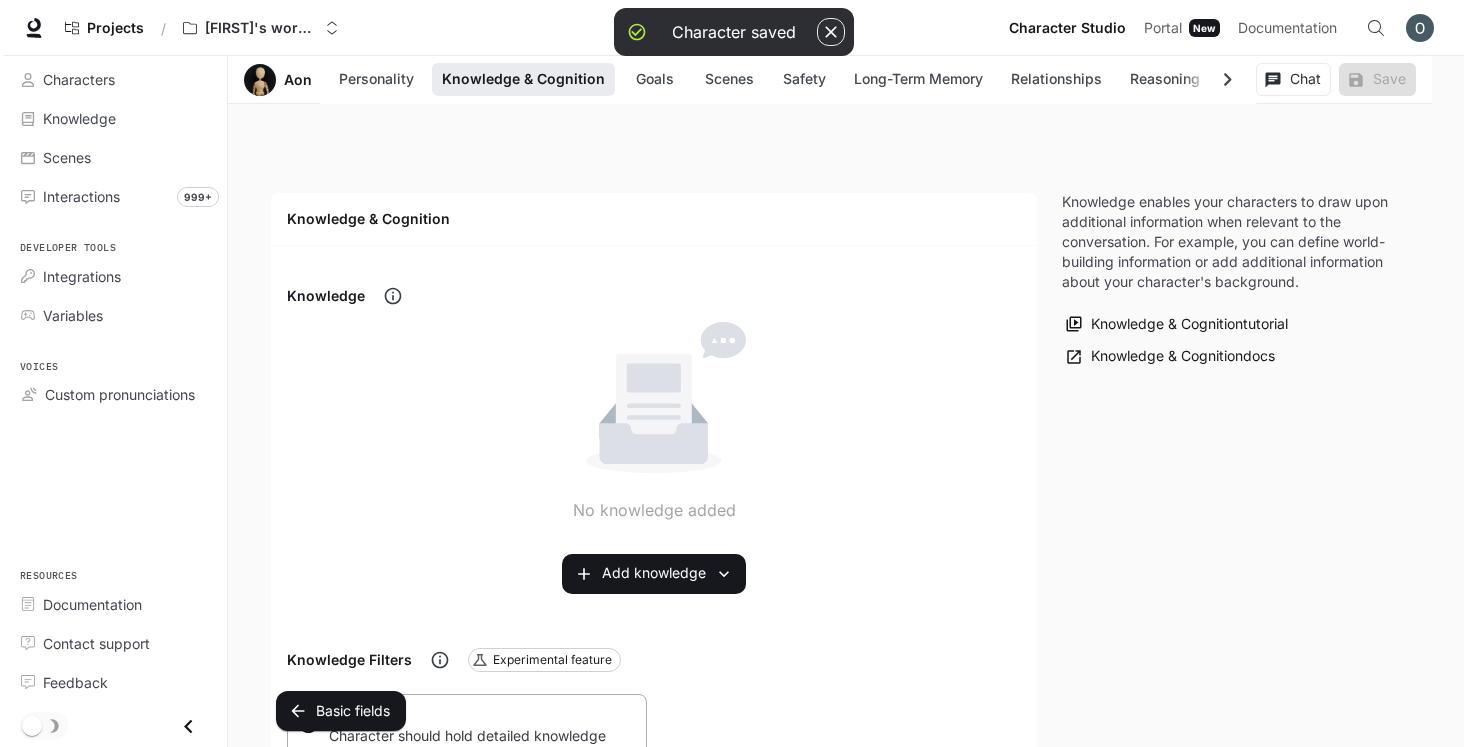 scroll, scrollTop: 1008, scrollLeft: 0, axis: vertical 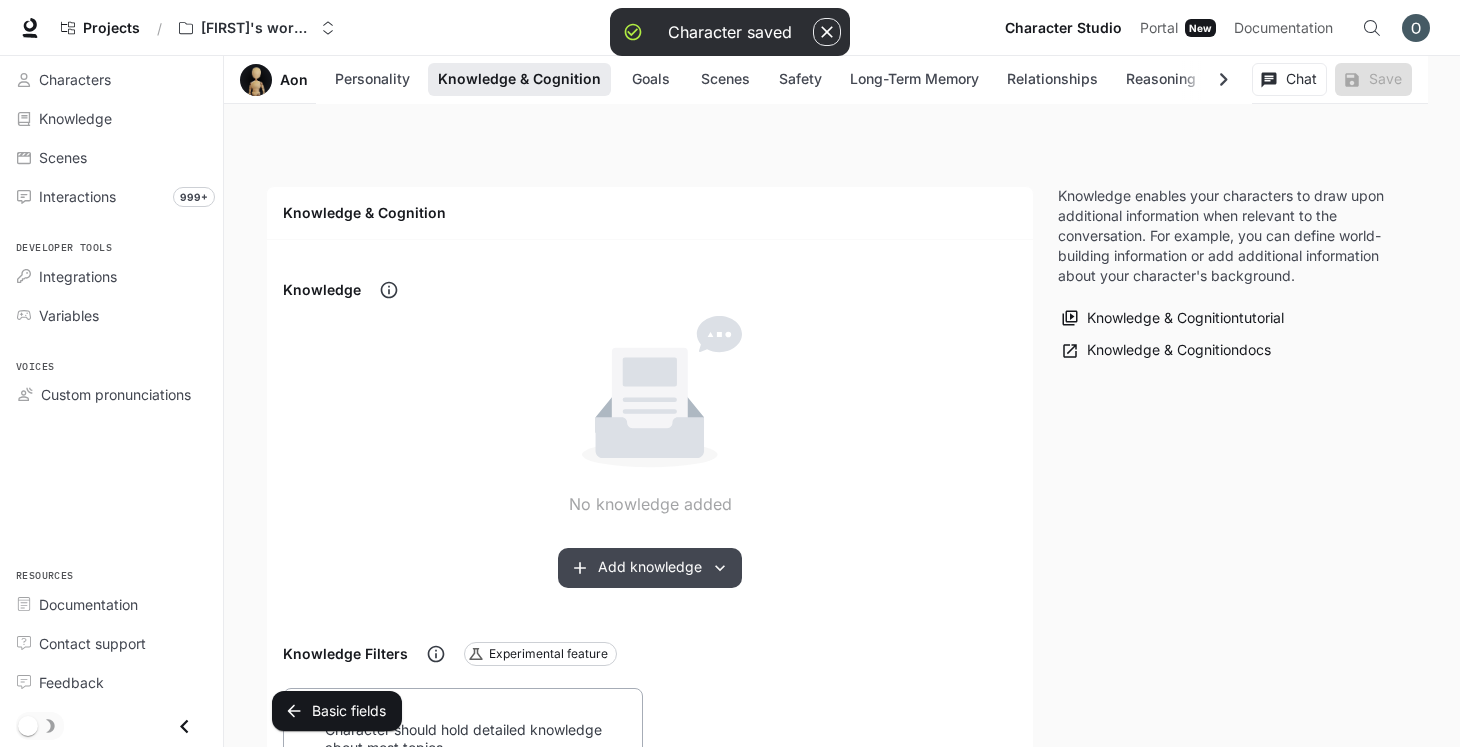 click on "Add knowledge" at bounding box center (650, 568) 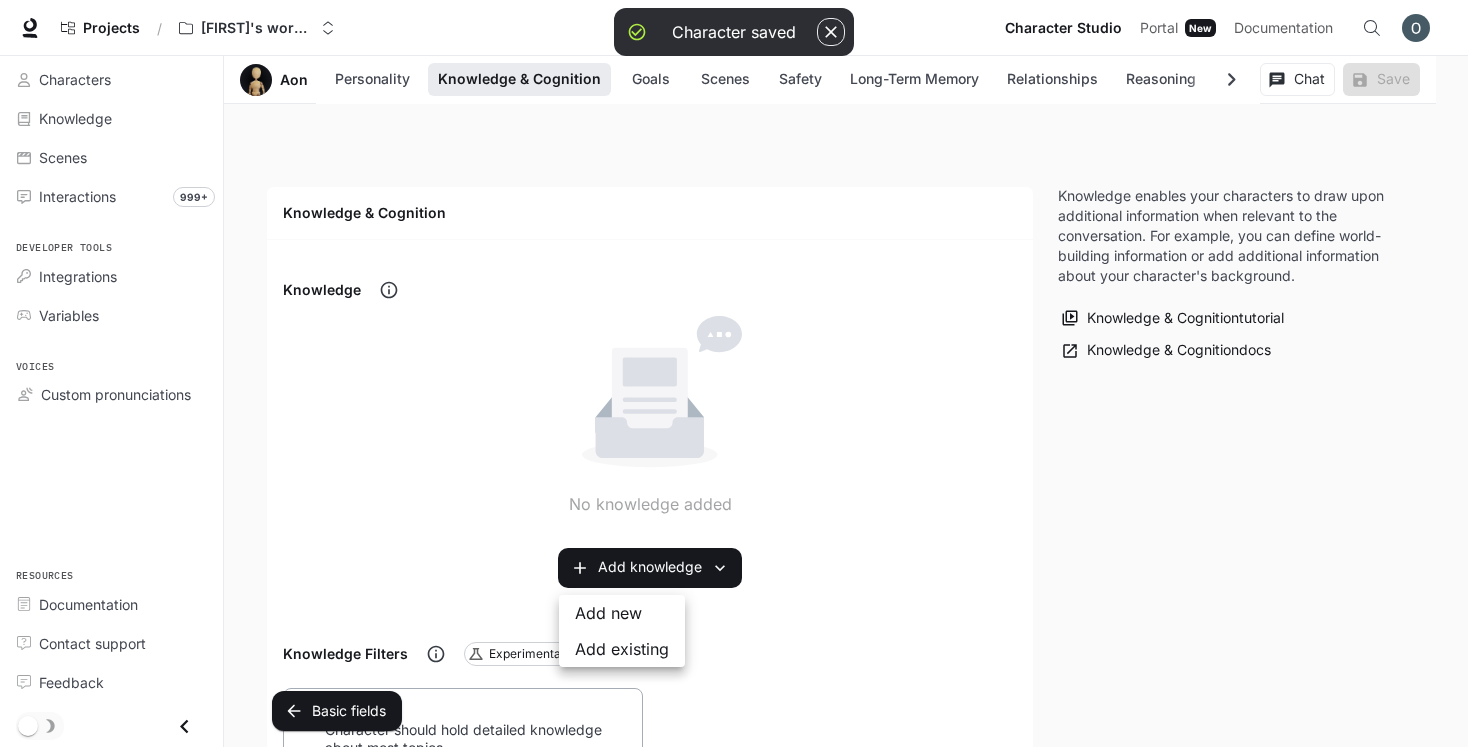 click on "Add new" at bounding box center [622, 613] 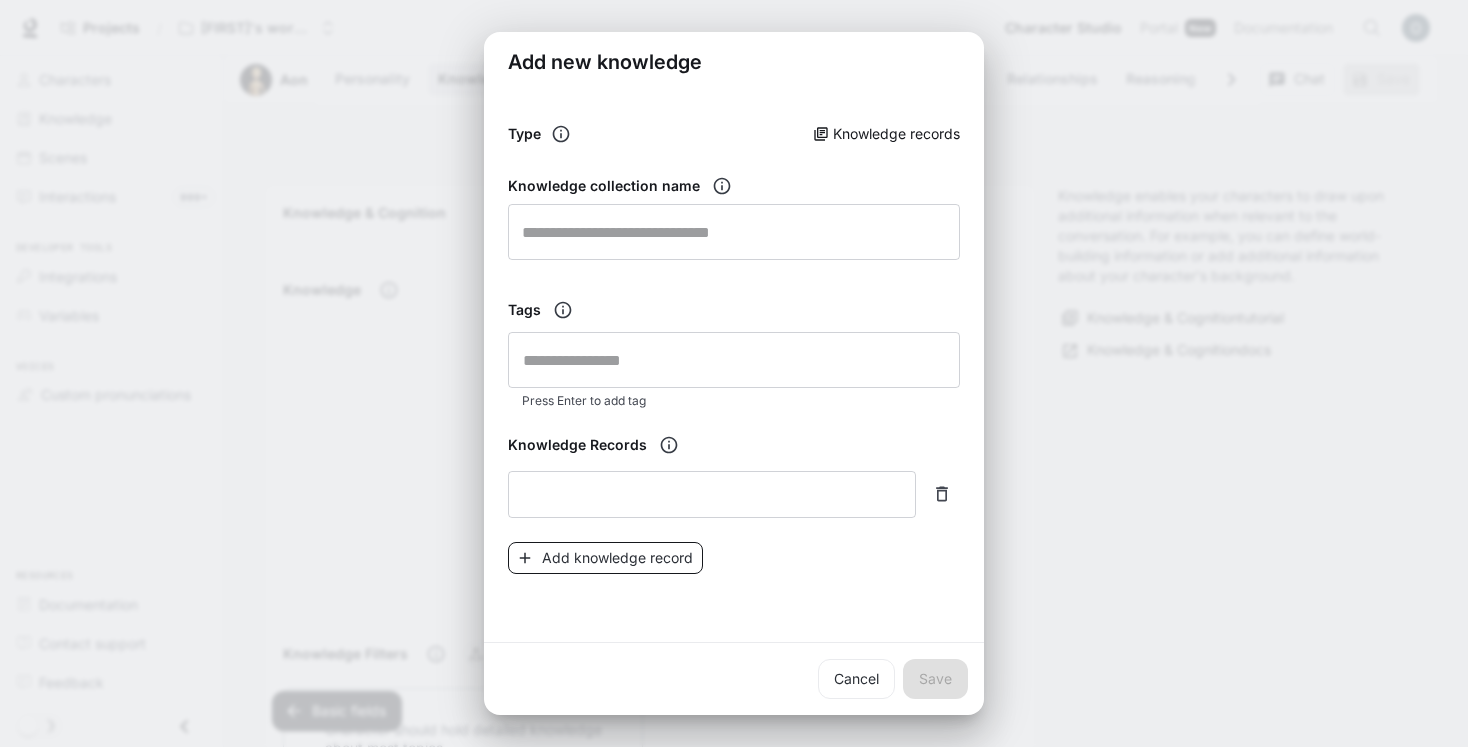 click on "Add knowledge record" at bounding box center (605, 558) 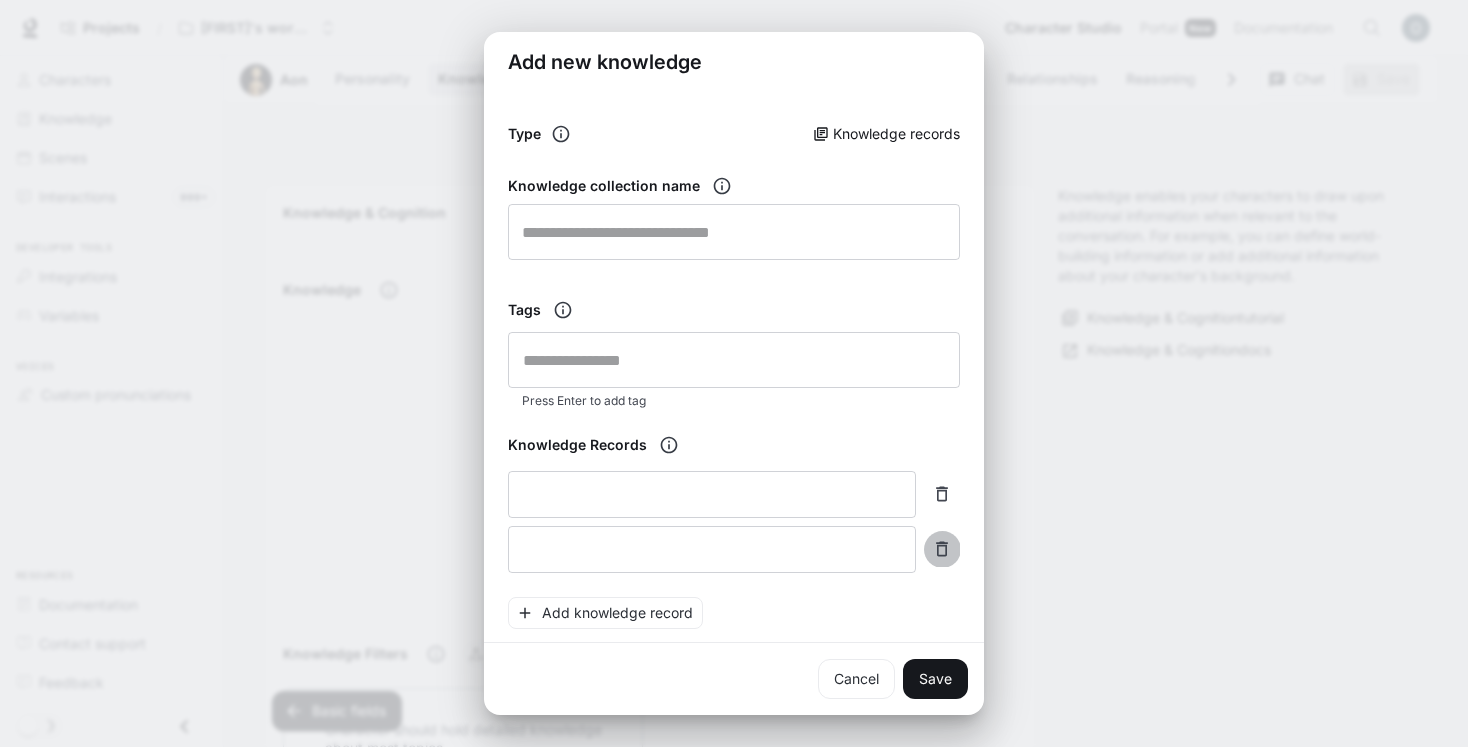 click 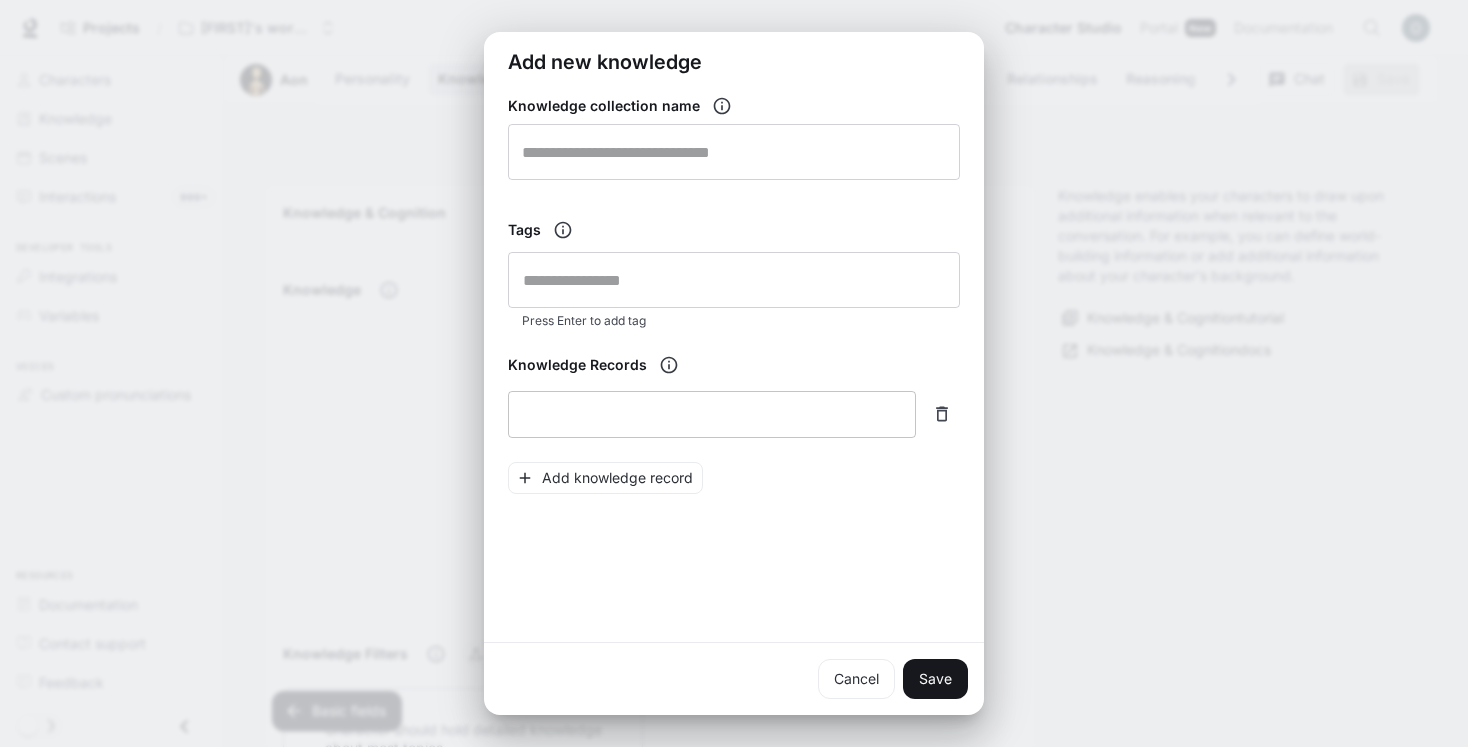 scroll, scrollTop: 89, scrollLeft: 0, axis: vertical 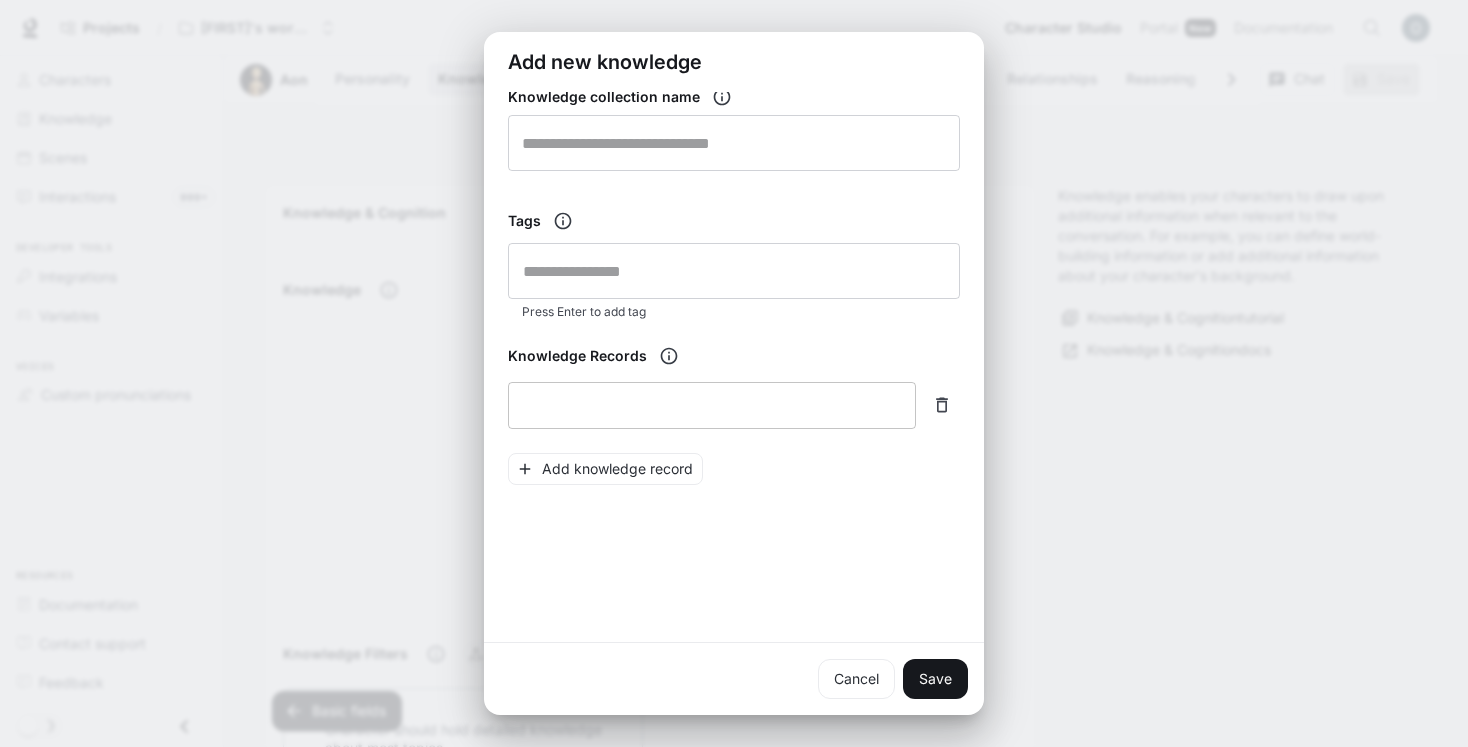 click at bounding box center (712, 405) 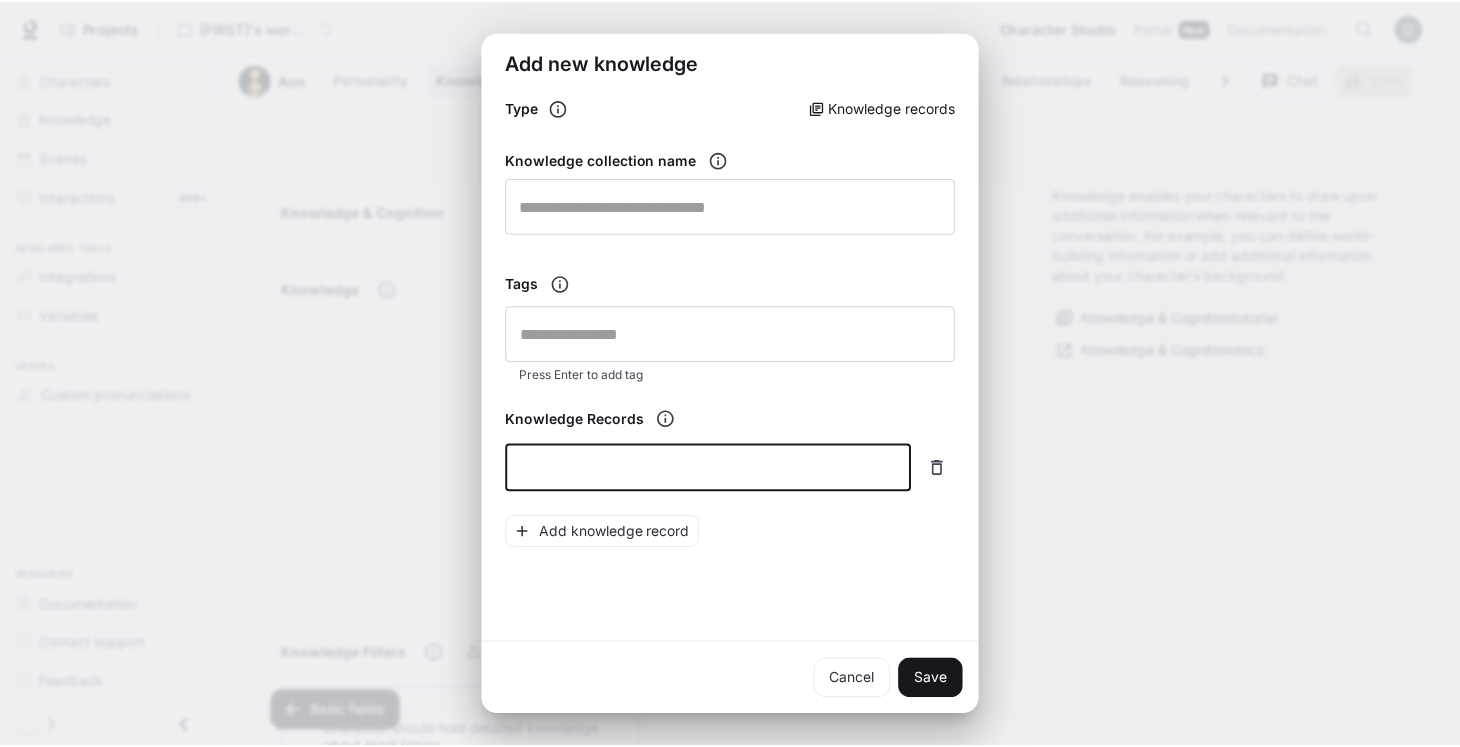 scroll, scrollTop: 0, scrollLeft: 0, axis: both 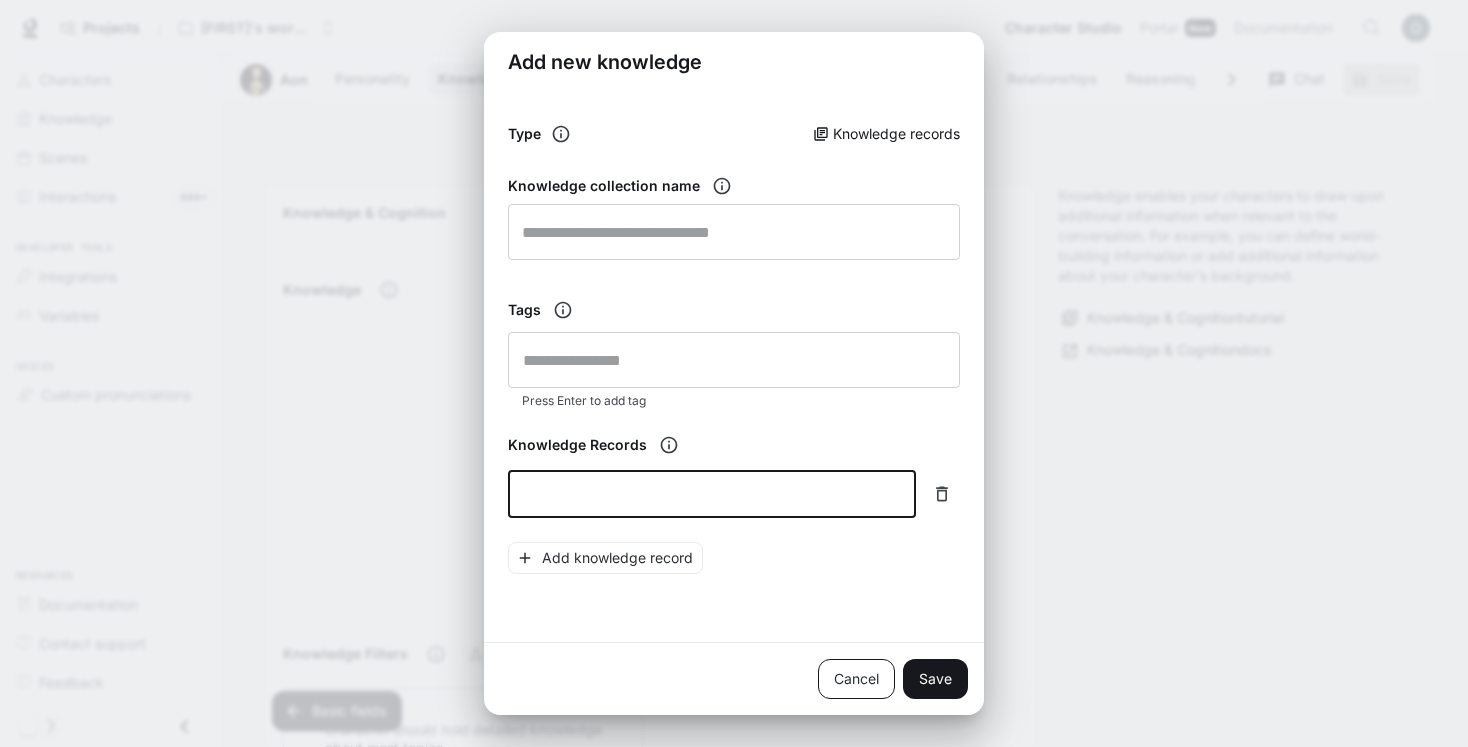 click on "Cancel" at bounding box center (856, 679) 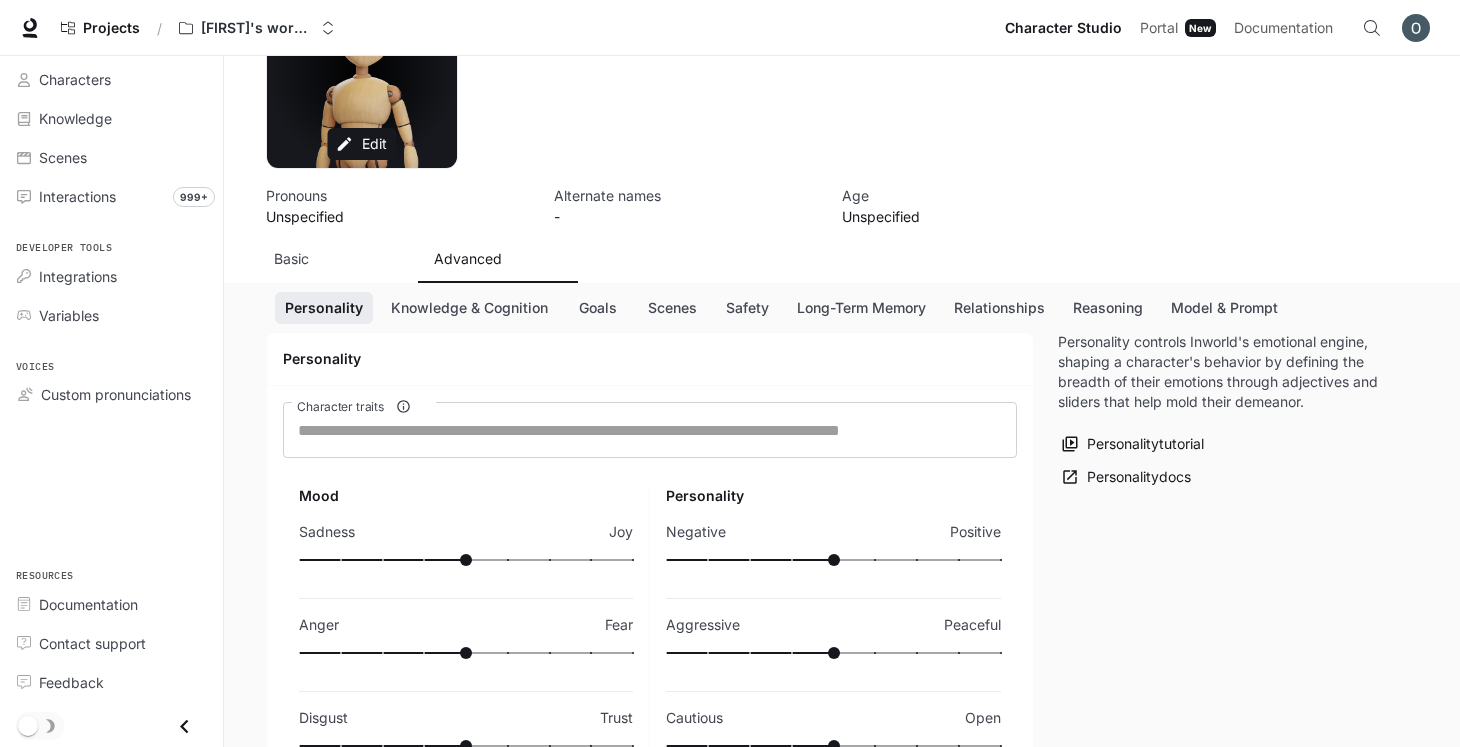 scroll, scrollTop: 94, scrollLeft: 0, axis: vertical 